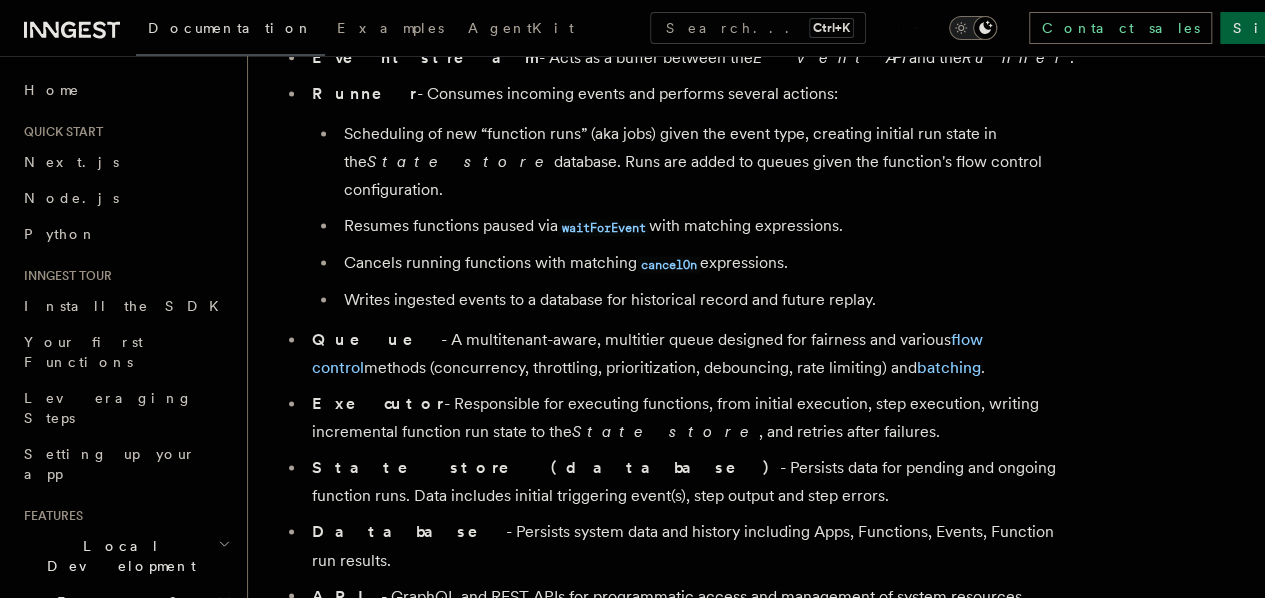 scroll, scrollTop: 0, scrollLeft: 0, axis: both 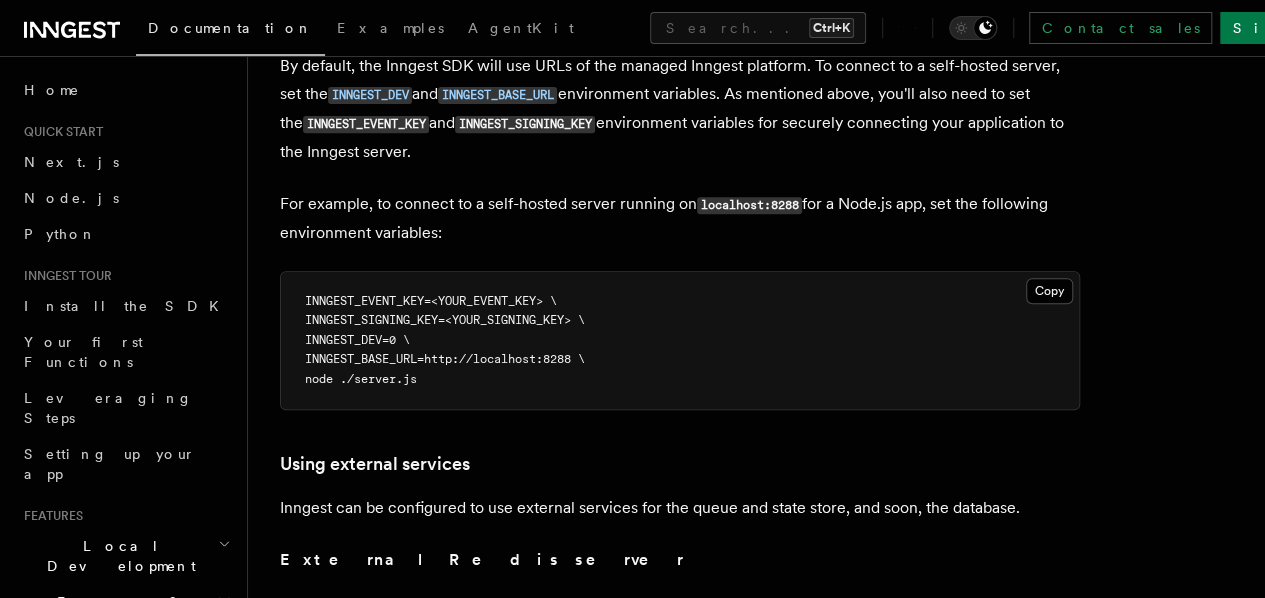 click on "INNGEST_DEV=0 \" at bounding box center (357, 340) 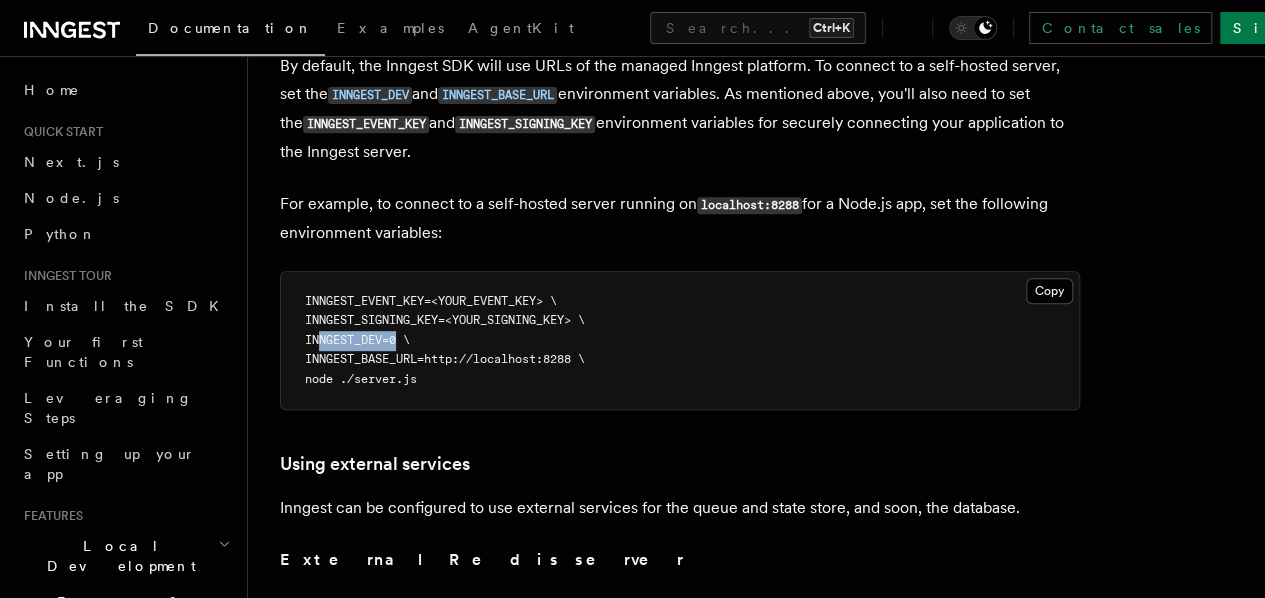 click on "INNGEST_DEV=0 \" at bounding box center [357, 340] 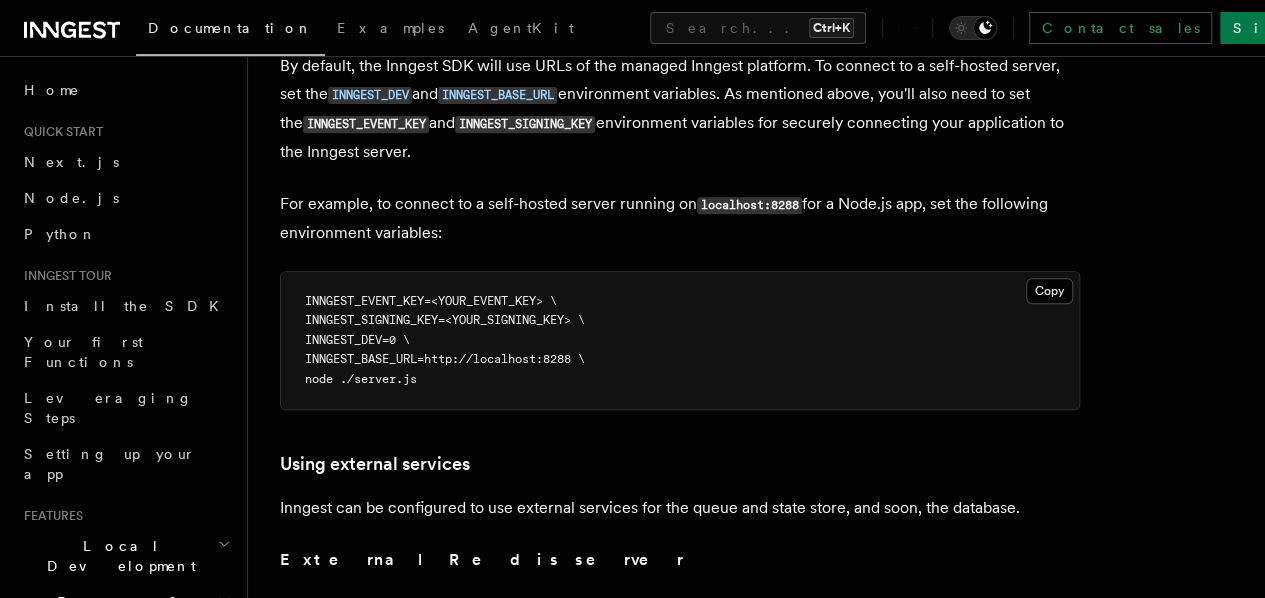 click on "Platform Deployment Self-hosting
Self-hosting support for Inngest is supported as of the 1.0 release.
Why self-host Inngest?
Inngest system architecture
How to self-host Inngest
Why self-host Inngest?
While the easiest way to get started with Inngest is using our hosted platform, including our generous  free tier , we understand that developers may want to self-host for a variety of reasons. If security or data privacy are concerns, review our  security documentation  for more information including details about  end-to-end encryption .
Inngest system architecture
To best understand how to self-host Inngest, it's important to understand the system architecture and components.
The system is composed of the following services:
Event API  - Receives events from SDKs via HTTP requests. Authenticates client requests via  Event Keys . The Event API publishes event payloads to an internal event stream.
Event stream  - Acts as a buffer between the  Event API  and the  Runner .
Runner" at bounding box center [756, -426] 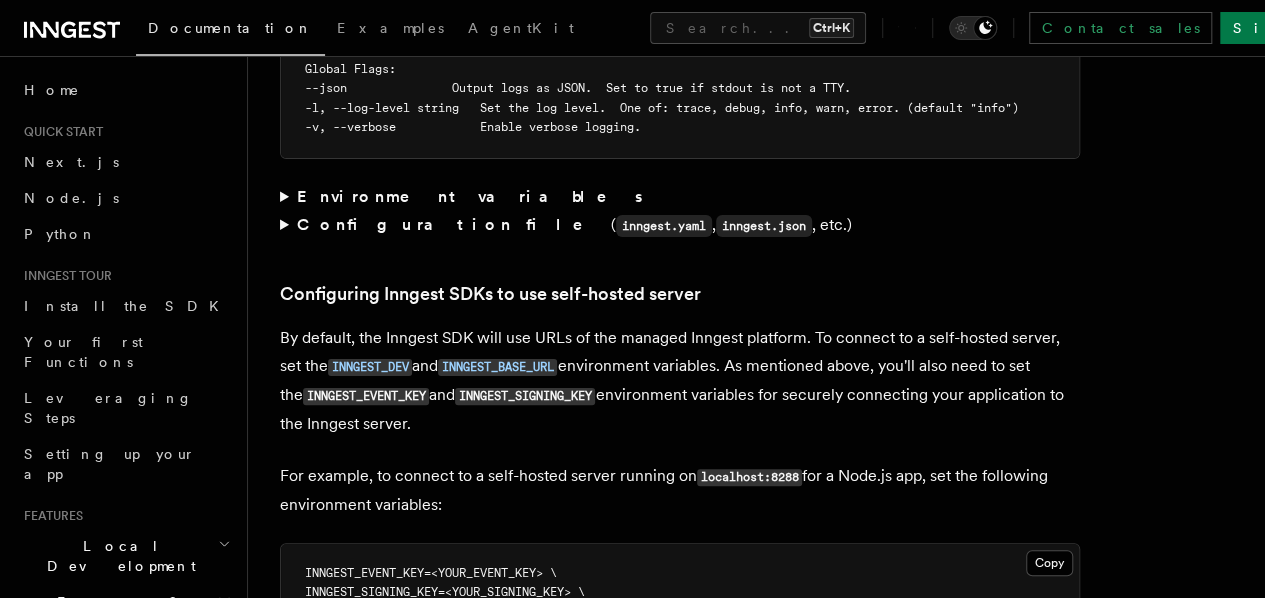 scroll, scrollTop: 3846, scrollLeft: 0, axis: vertical 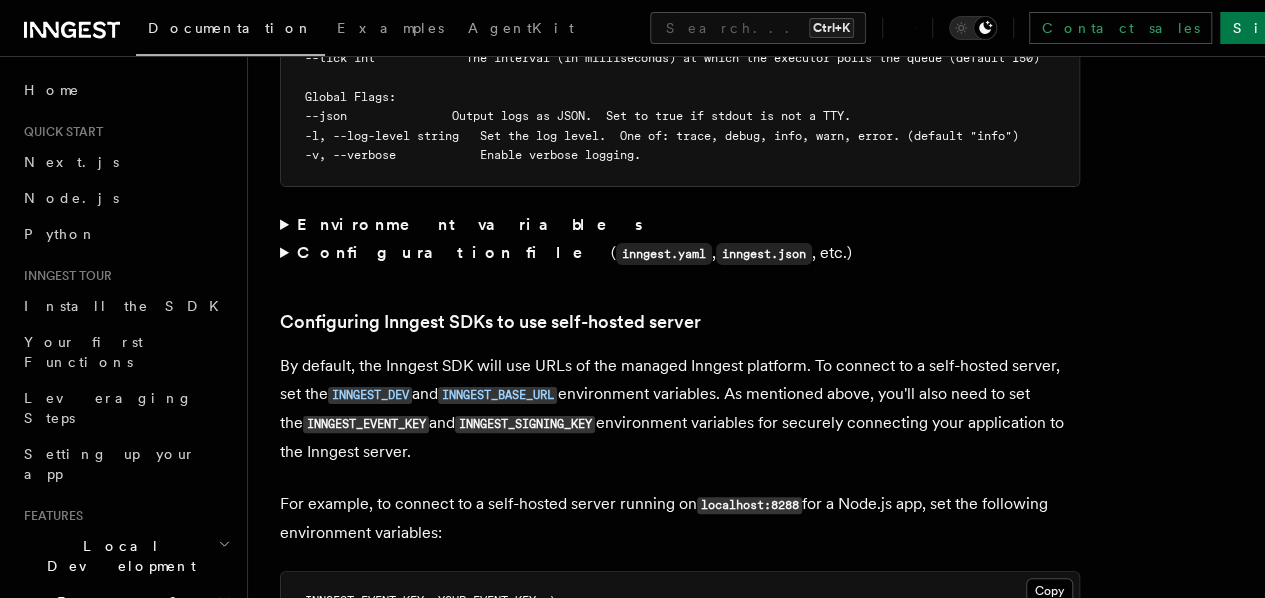 click on "Environment variables" at bounding box center [680, 225] 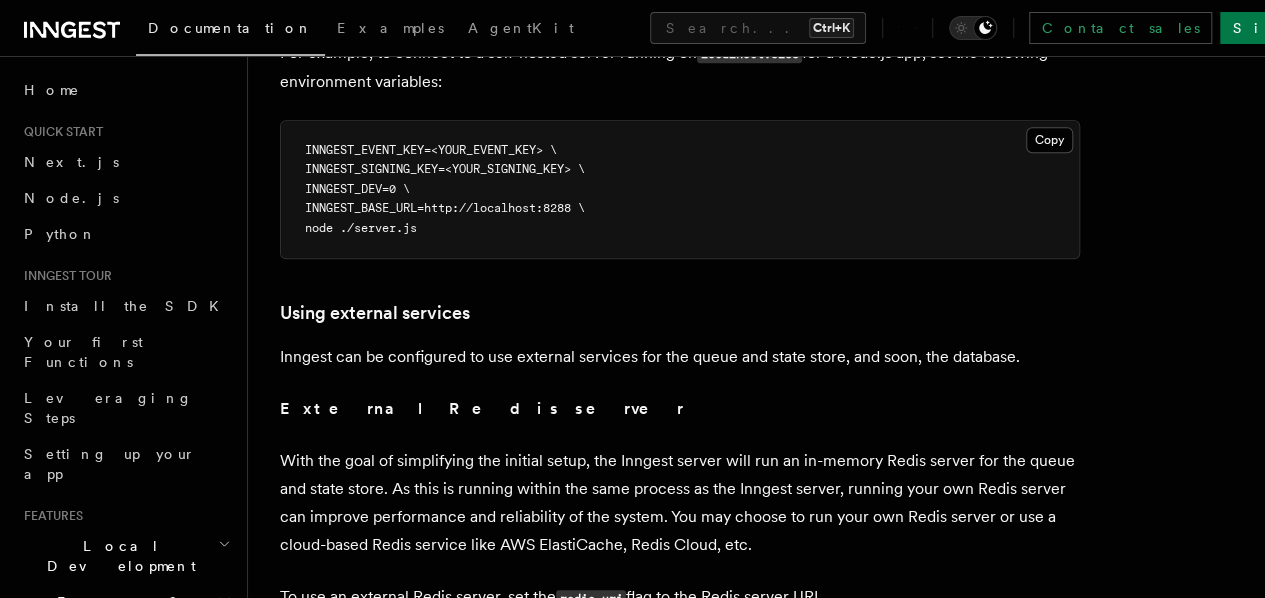scroll, scrollTop: 4446, scrollLeft: 0, axis: vertical 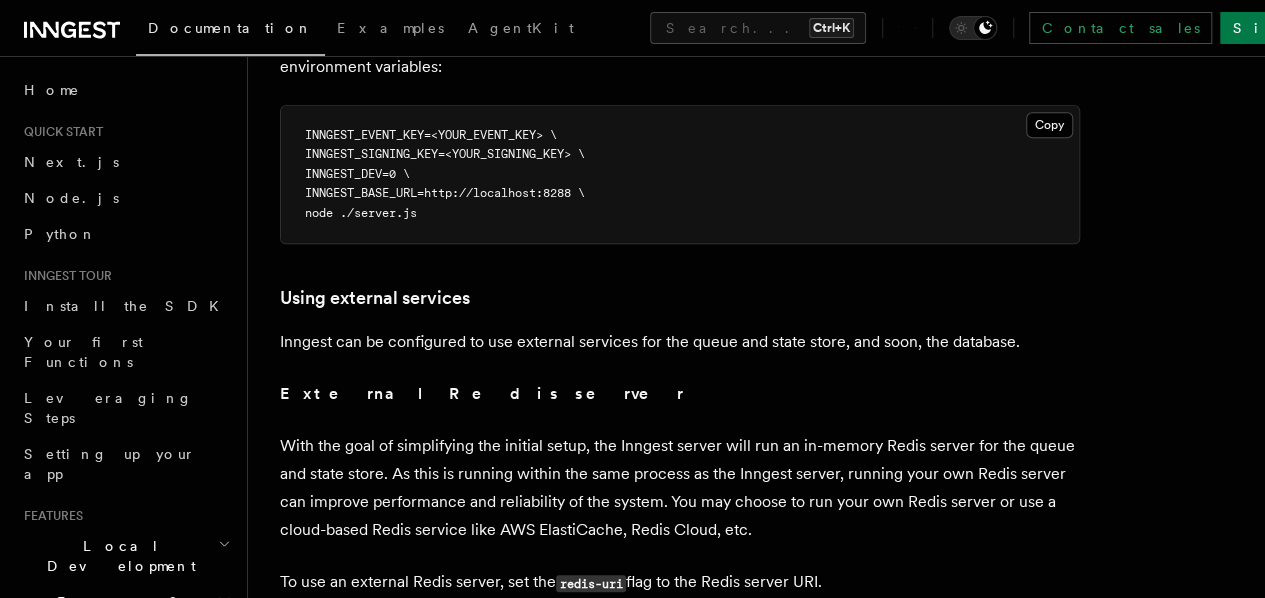 click on "INNGEST_EVENT_KEY=<YOUR_EVENT_KEY> \
INNGEST_SIGNING_KEY=<YOUR_SIGNING_KEY> \
INNGEST_DEV=0 \
INNGEST_BASE_URL=http://localhost:8288 \
node ./server.js" at bounding box center (680, 175) 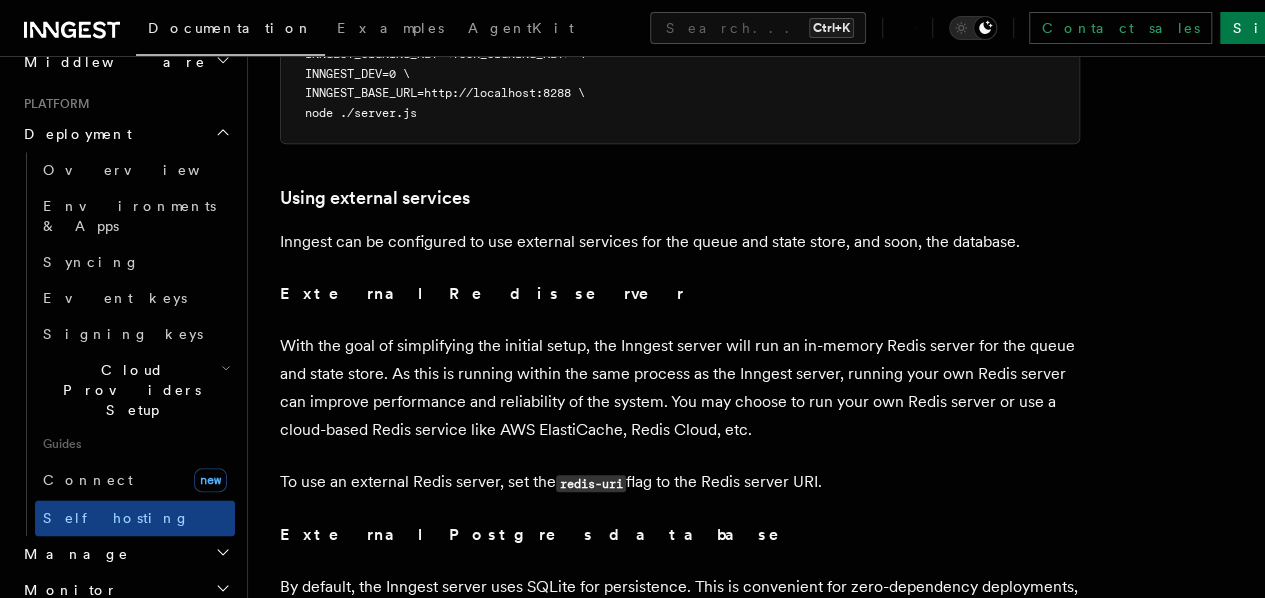 scroll, scrollTop: 900, scrollLeft: 0, axis: vertical 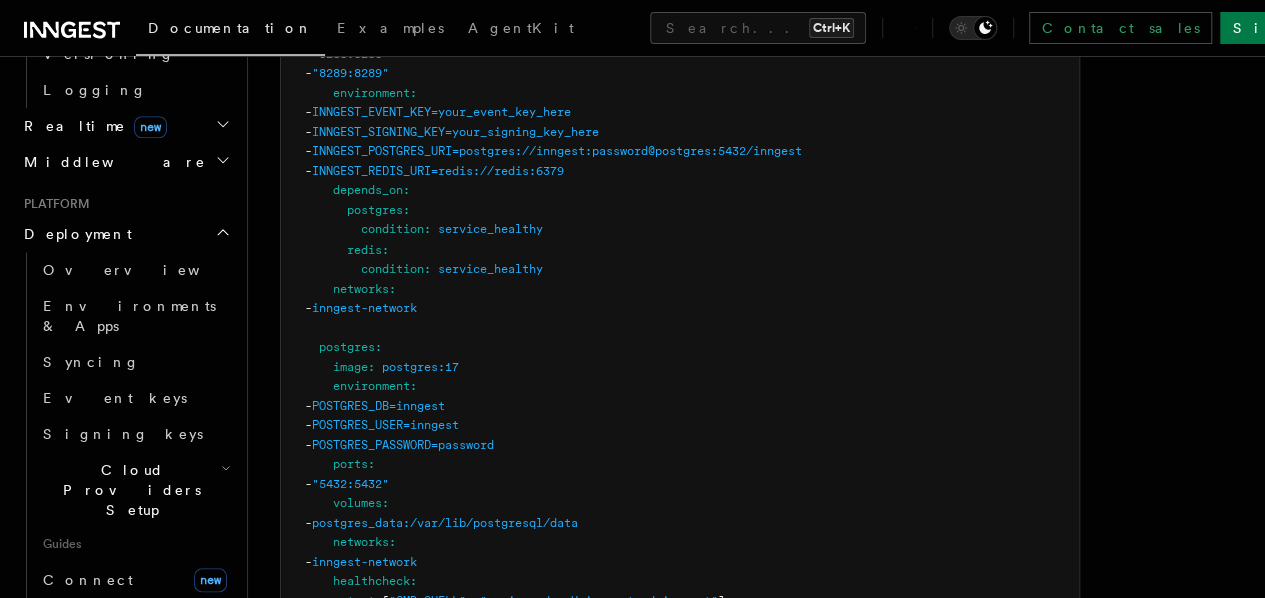 click on "Roadmap & feature requests" at bounding box center [0, 0] 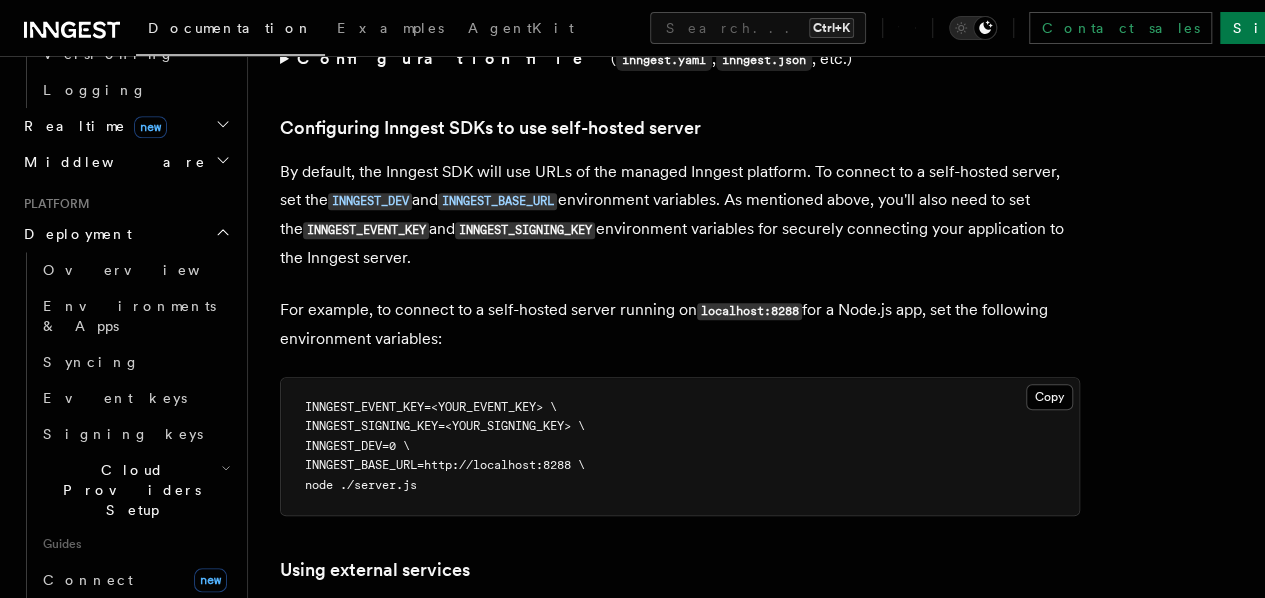 scroll, scrollTop: 4164, scrollLeft: 0, axis: vertical 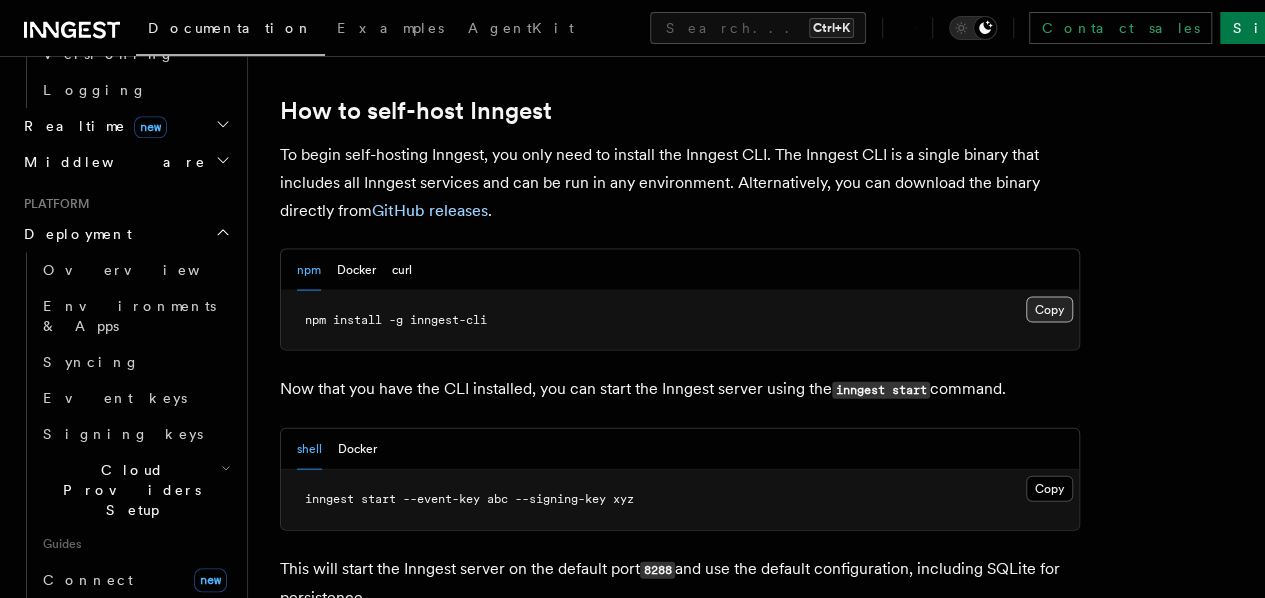 click on "Copy Copied" at bounding box center (1049, 310) 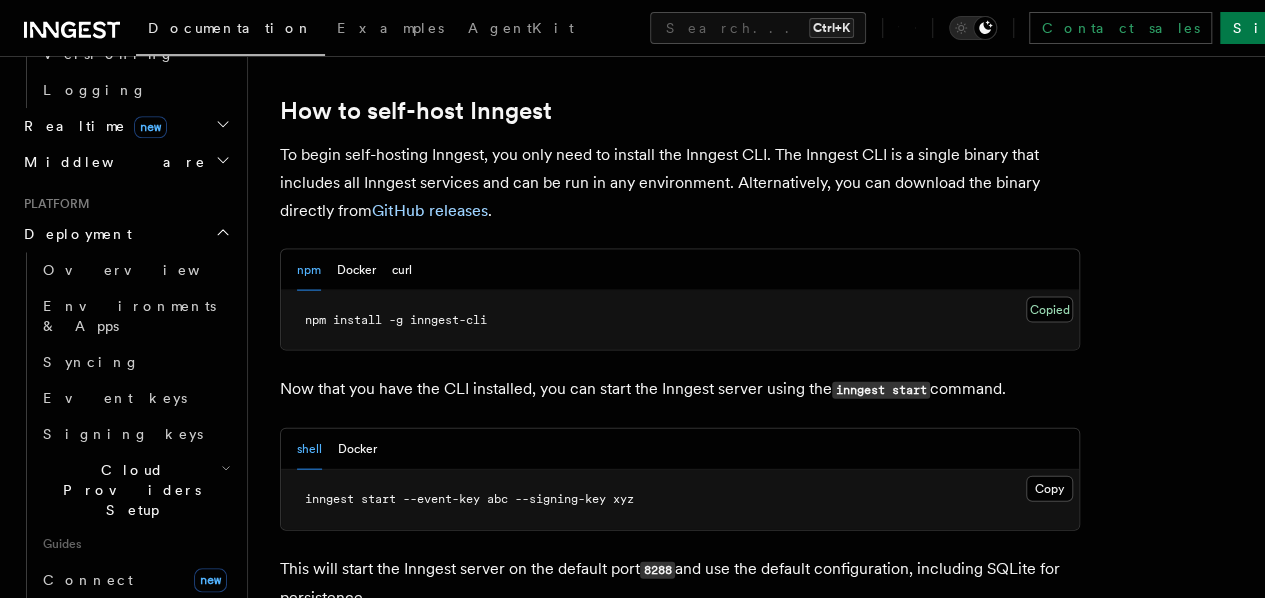 type 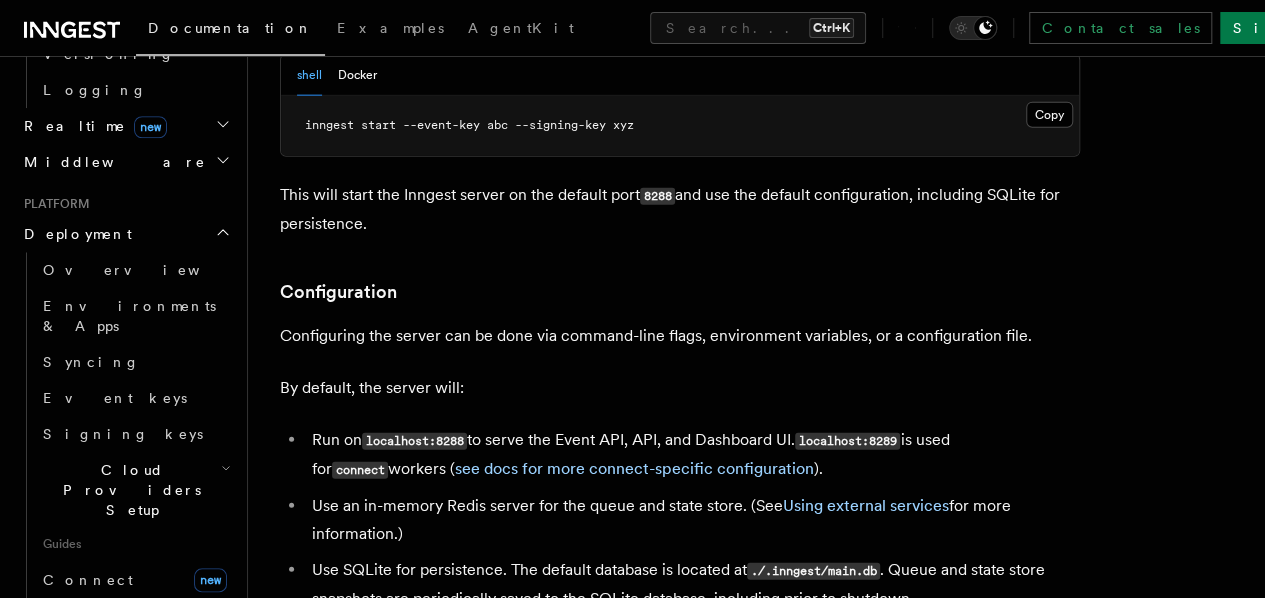 scroll, scrollTop: 2400, scrollLeft: 0, axis: vertical 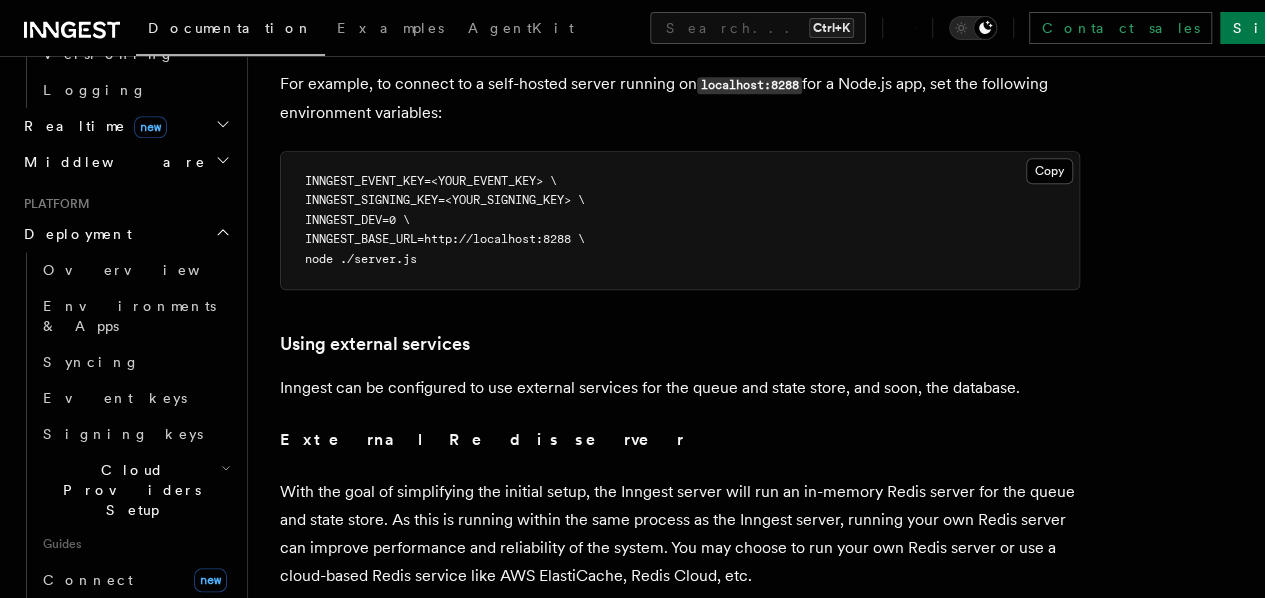 click on "INNGEST_BASE_URL=http://localhost:8288 \" at bounding box center [445, 239] 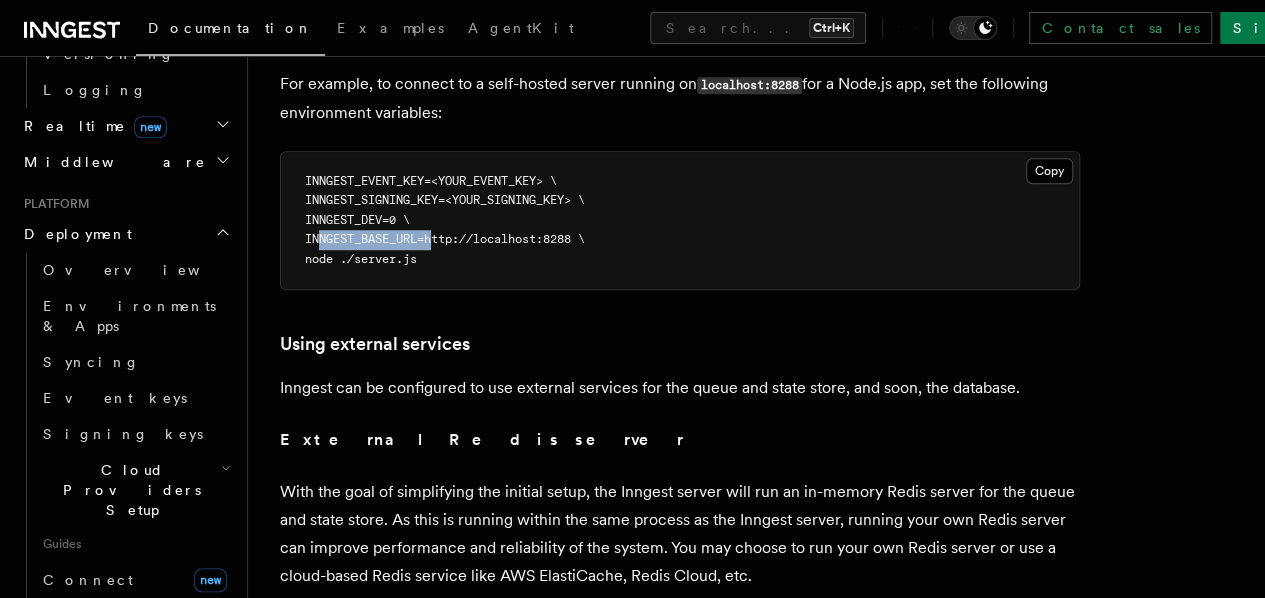 click on "INNGEST_BASE_URL=http://localhost:8288 \" at bounding box center [445, 239] 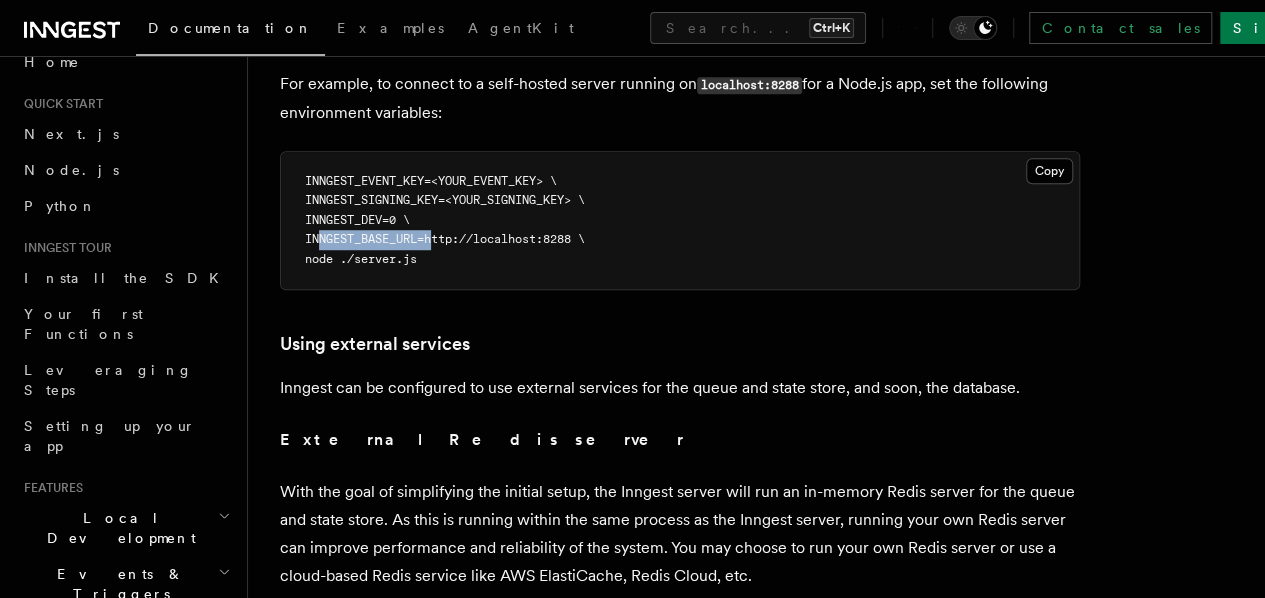 scroll, scrollTop: 0, scrollLeft: 0, axis: both 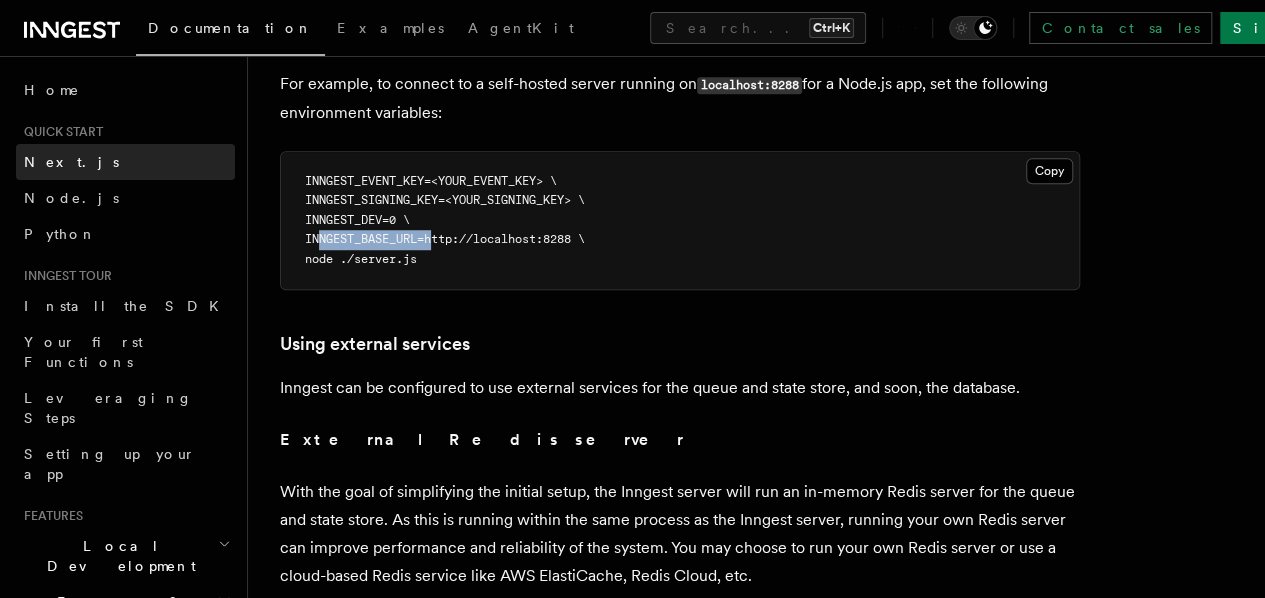 click on "Next.js" at bounding box center [125, 162] 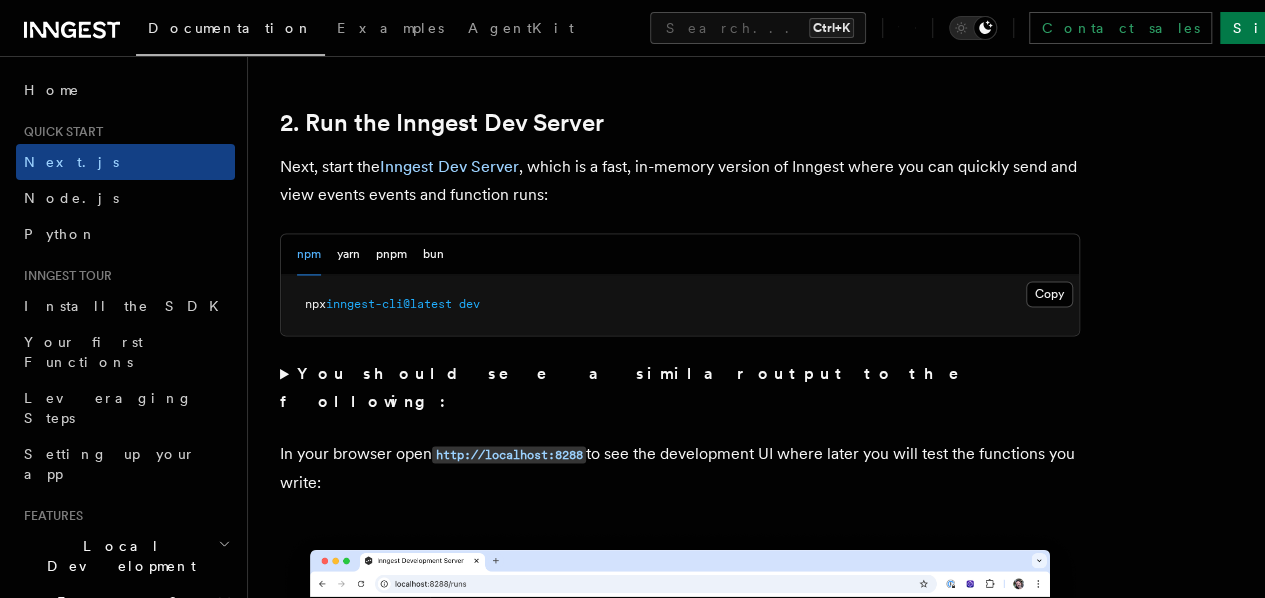scroll, scrollTop: 1400, scrollLeft: 0, axis: vertical 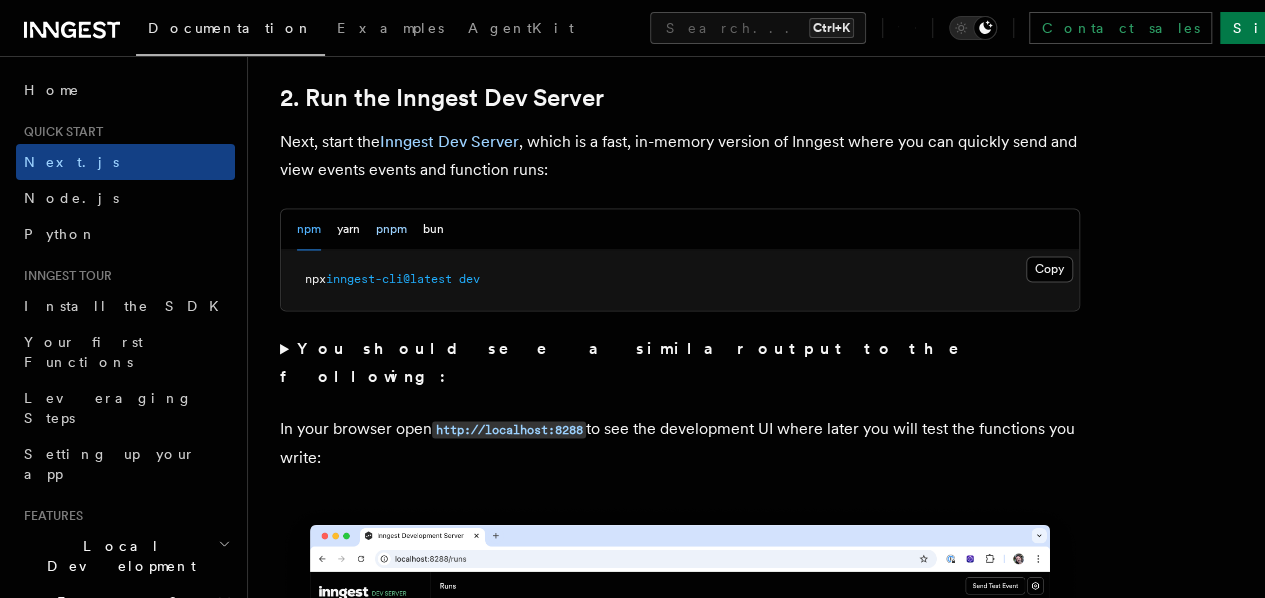 click on "pnpm" at bounding box center (391, 229) 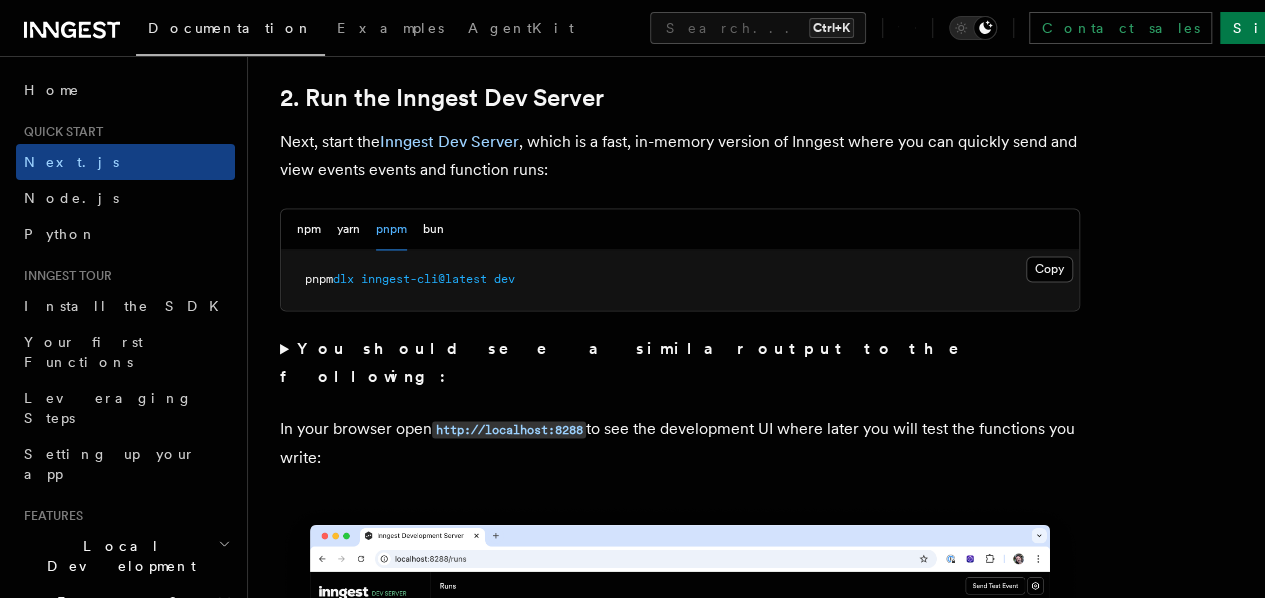 click on "pnpm  dlx   inngest-cli@latest   dev" at bounding box center (680, 280) 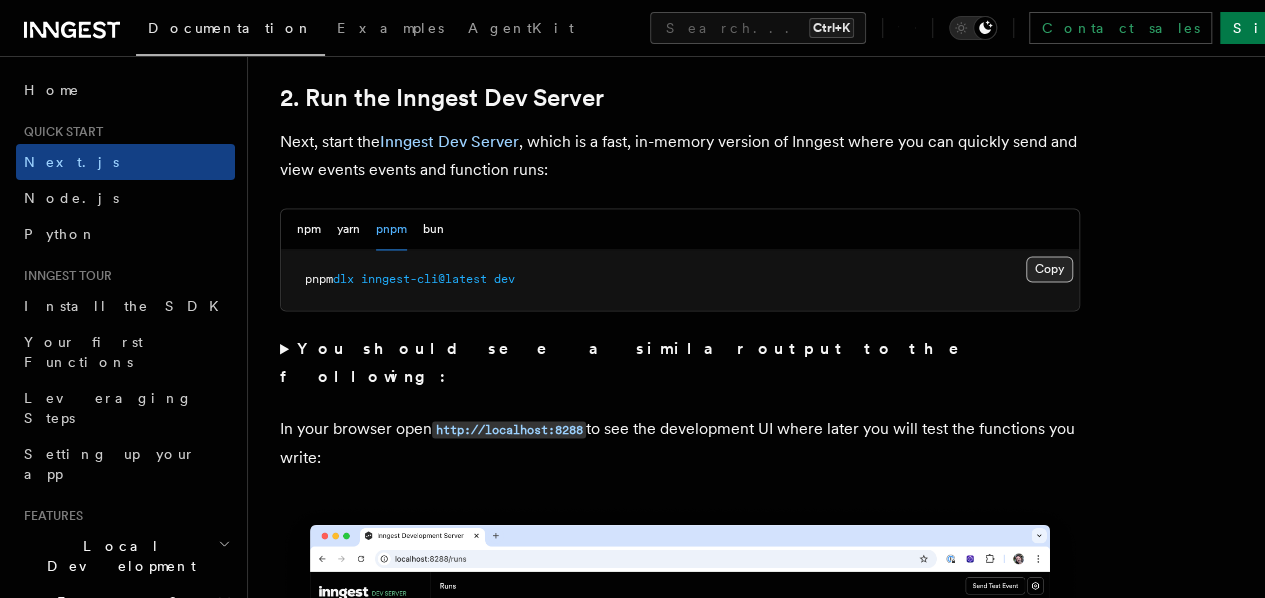 click on "Copy Copied" at bounding box center (1049, 269) 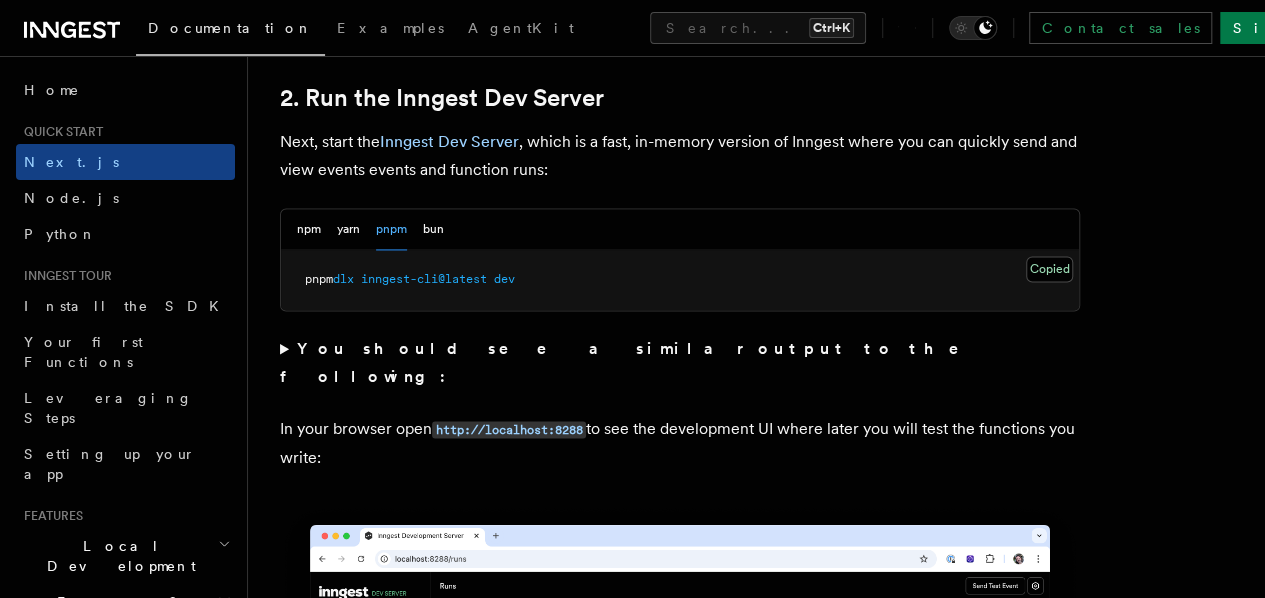 type 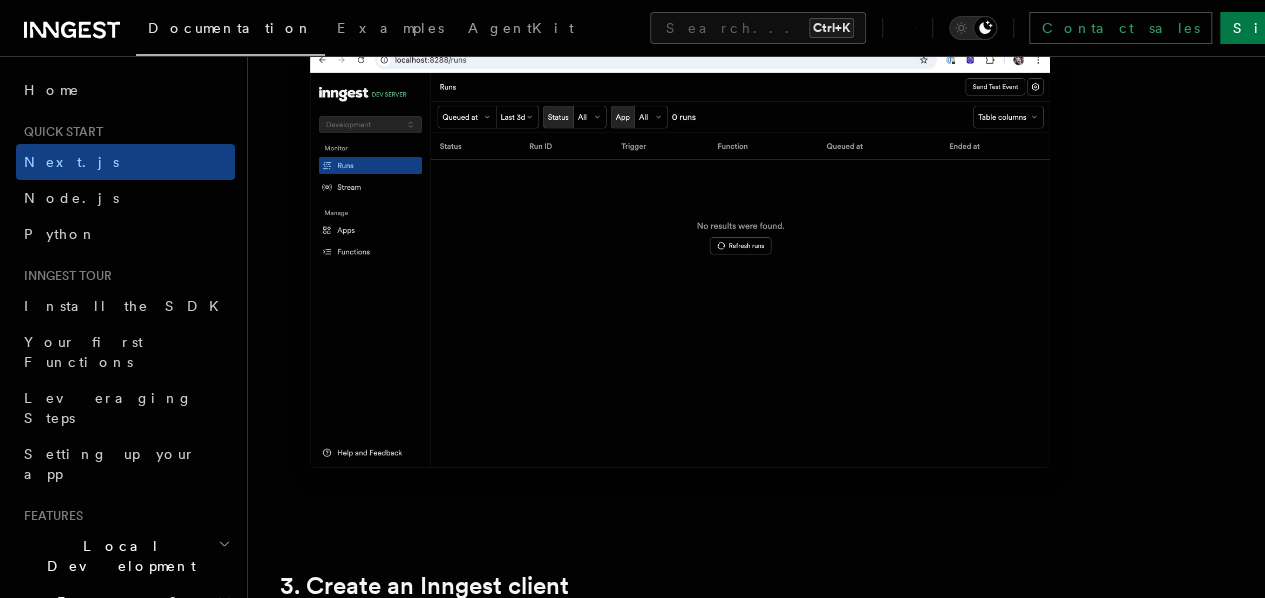 scroll, scrollTop: 1900, scrollLeft: 0, axis: vertical 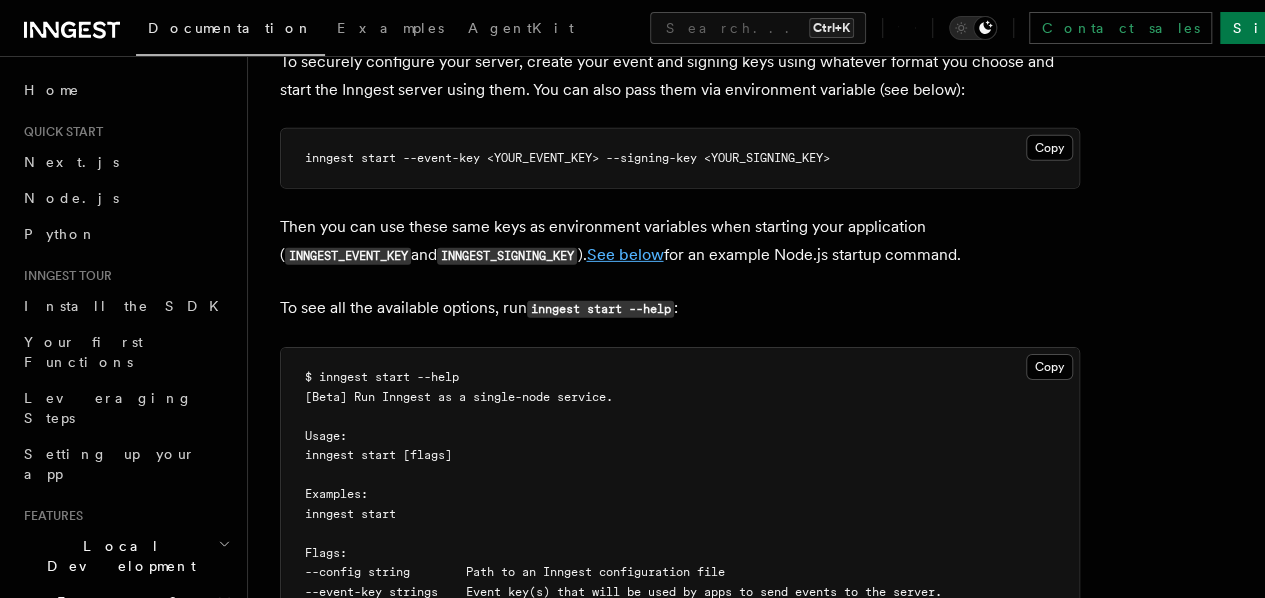 click on "See below" at bounding box center (624, 254) 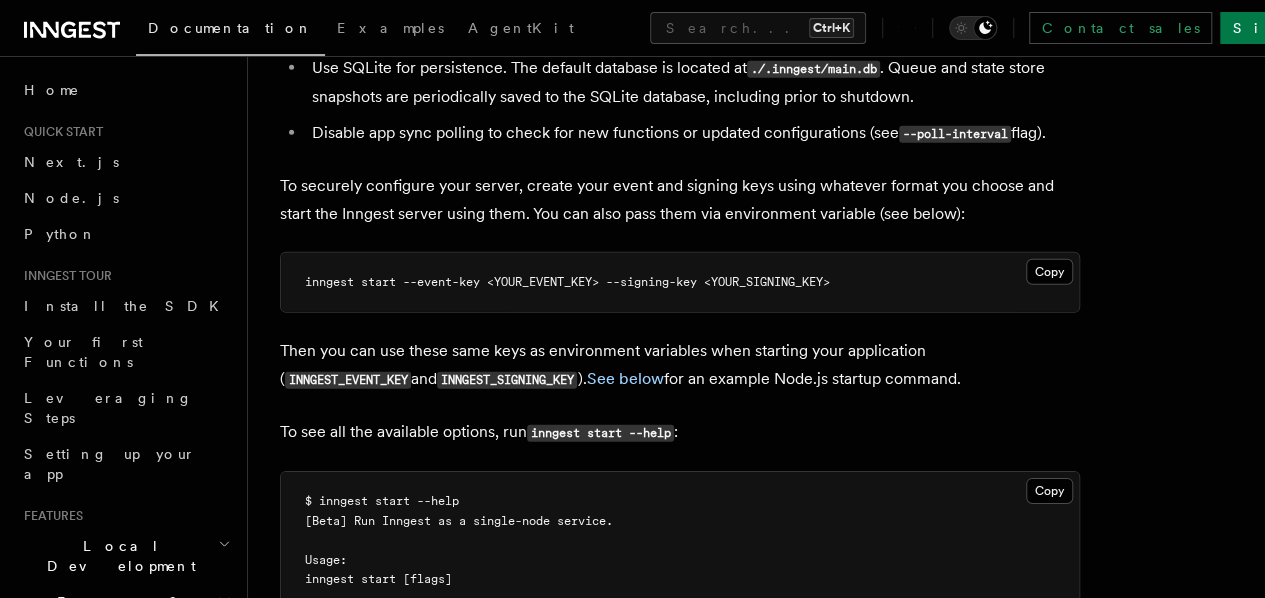 scroll, scrollTop: 2900, scrollLeft: 0, axis: vertical 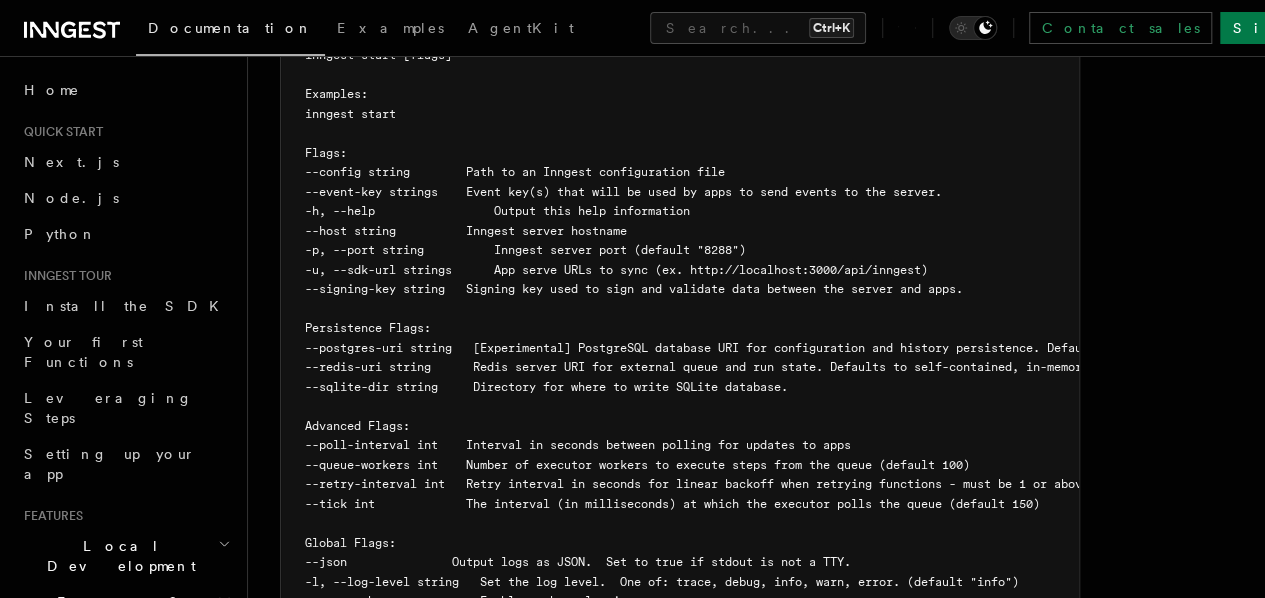 click on "-h, --help                 Output this help information" at bounding box center [497, 211] 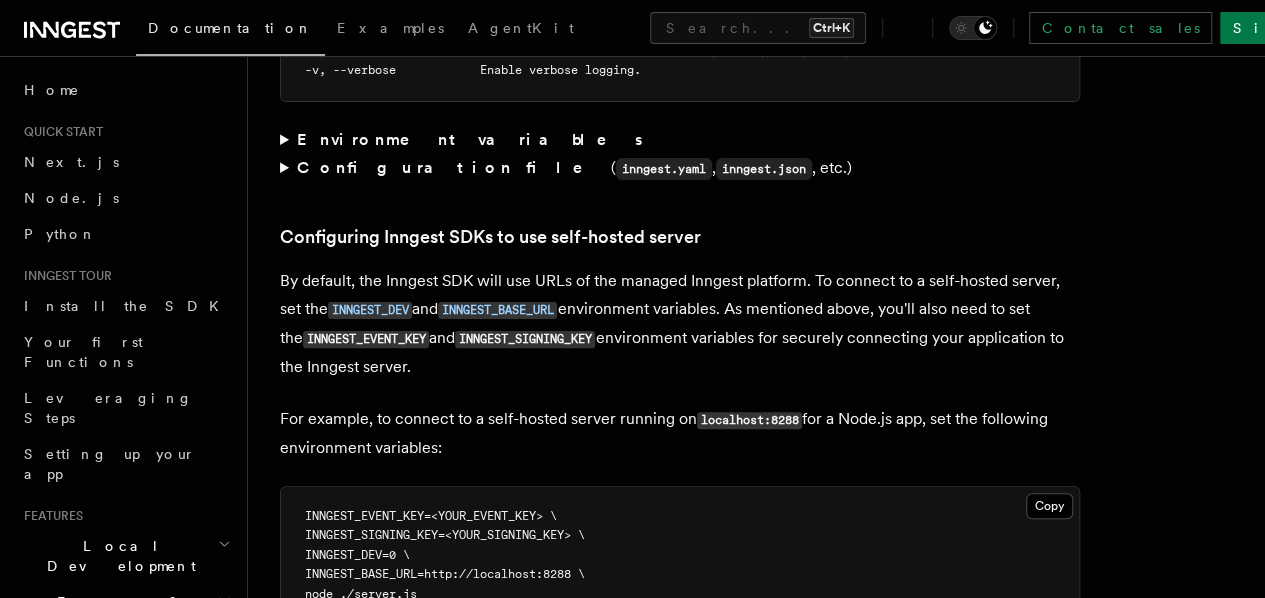 scroll, scrollTop: 3900, scrollLeft: 0, axis: vertical 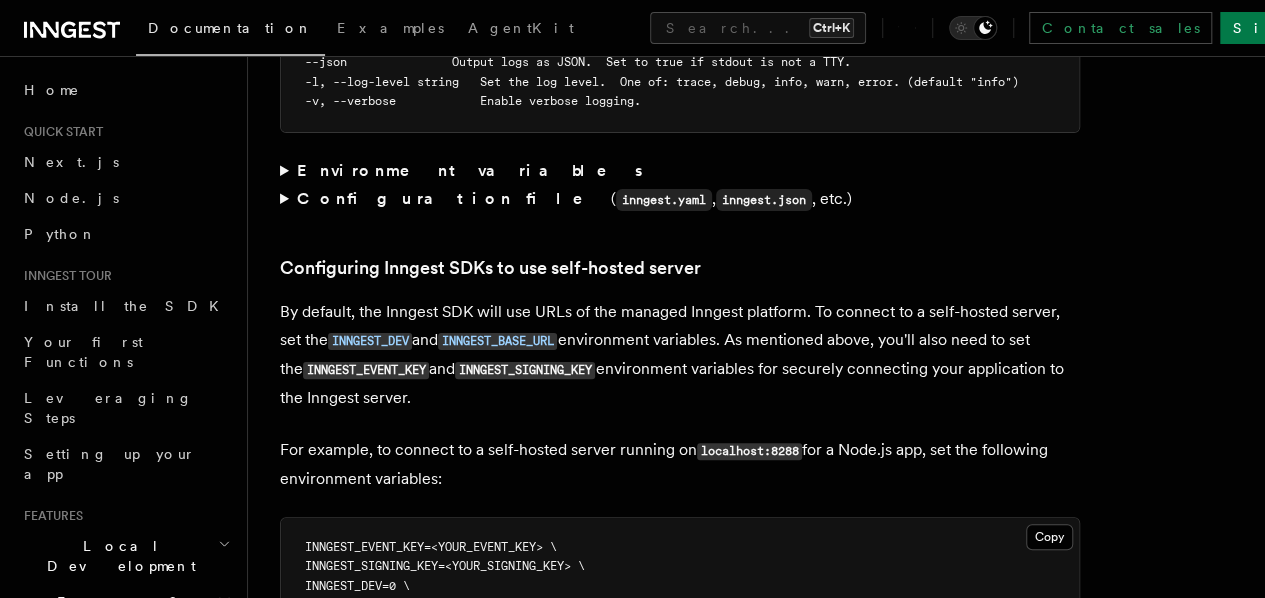 click on "Configuration file  ( inngest.yaml ,  inngest.json , etc.)" at bounding box center (680, 199) 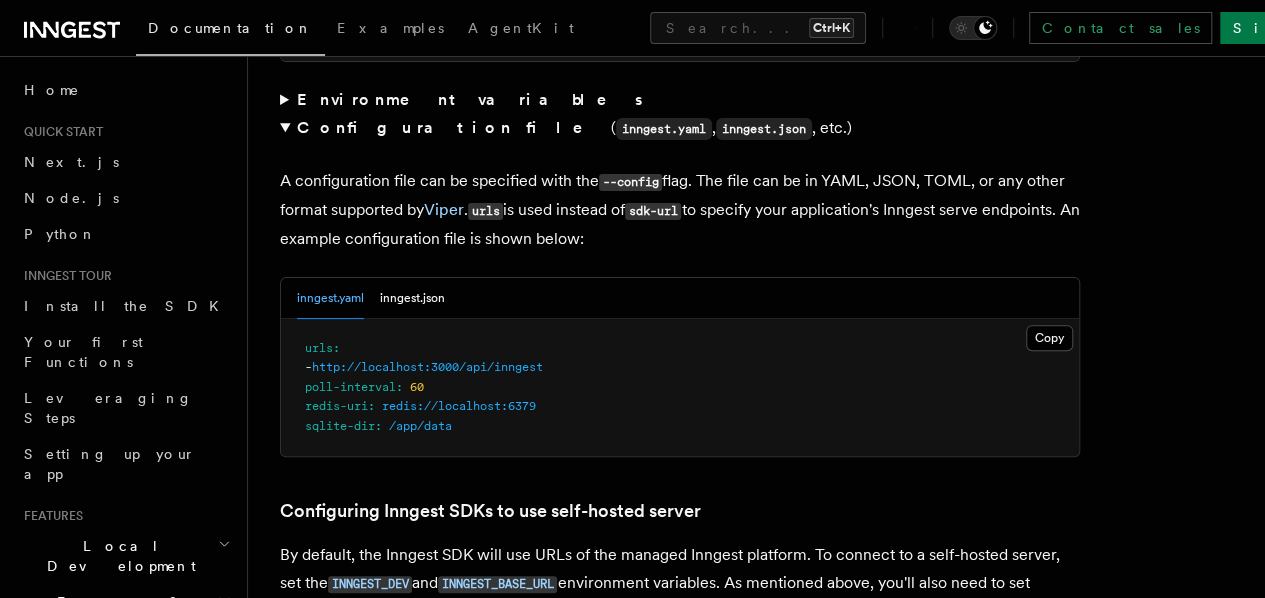 scroll, scrollTop: 4100, scrollLeft: 0, axis: vertical 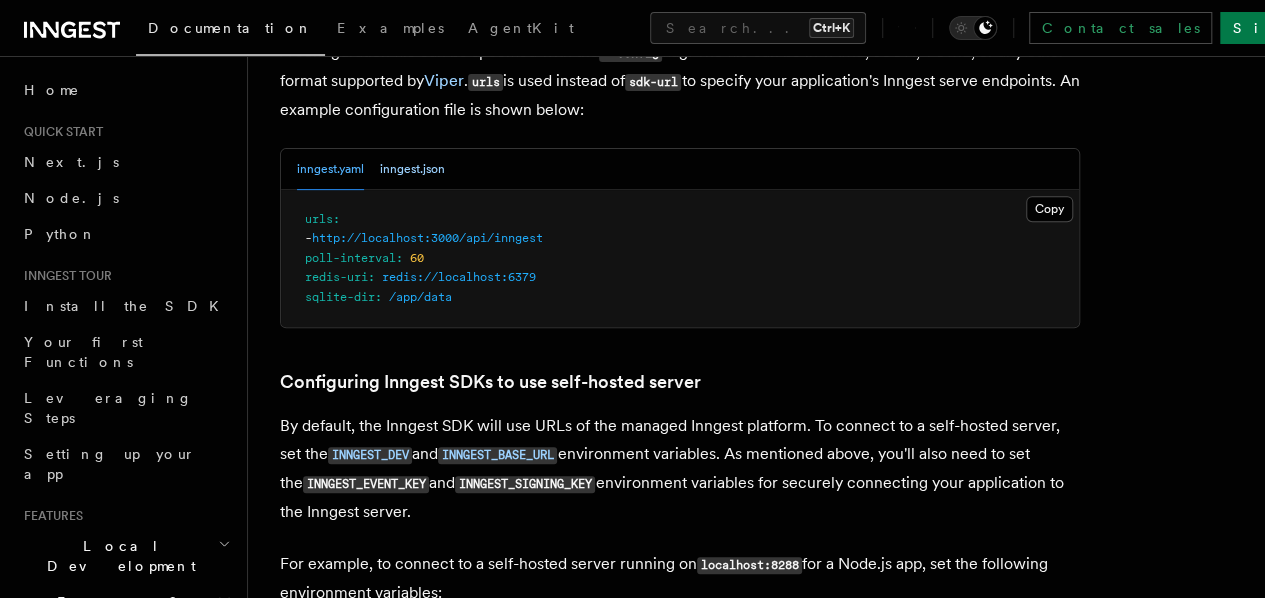 click on "inngest.json" at bounding box center [412, 169] 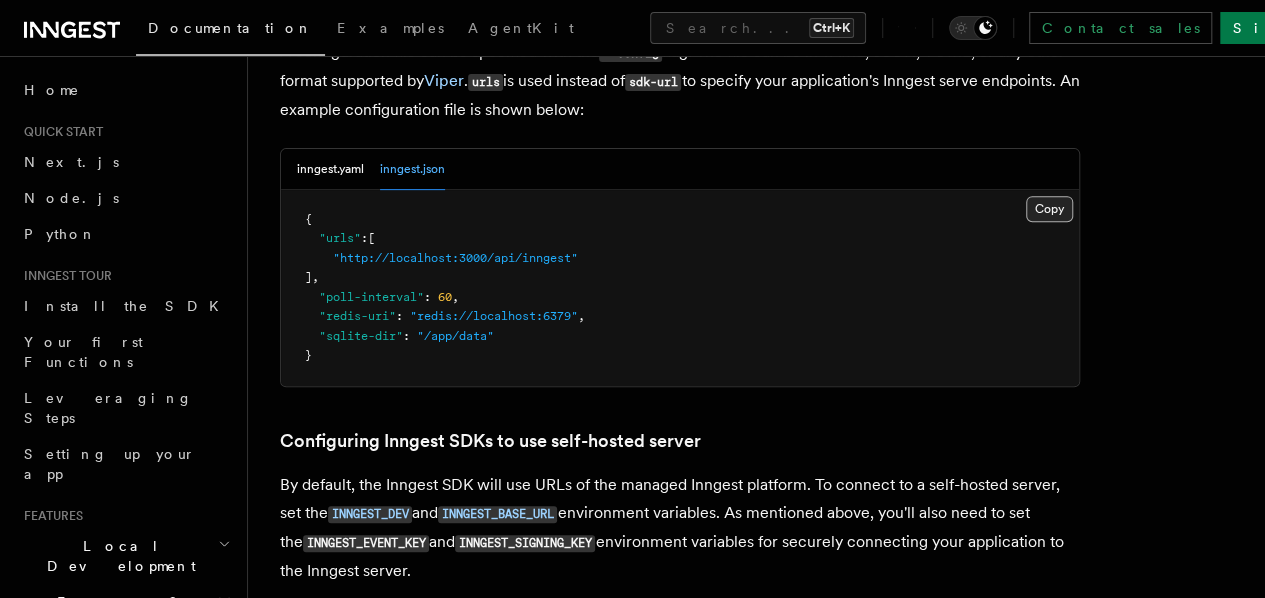 click on "Copy Copied" at bounding box center [1049, 209] 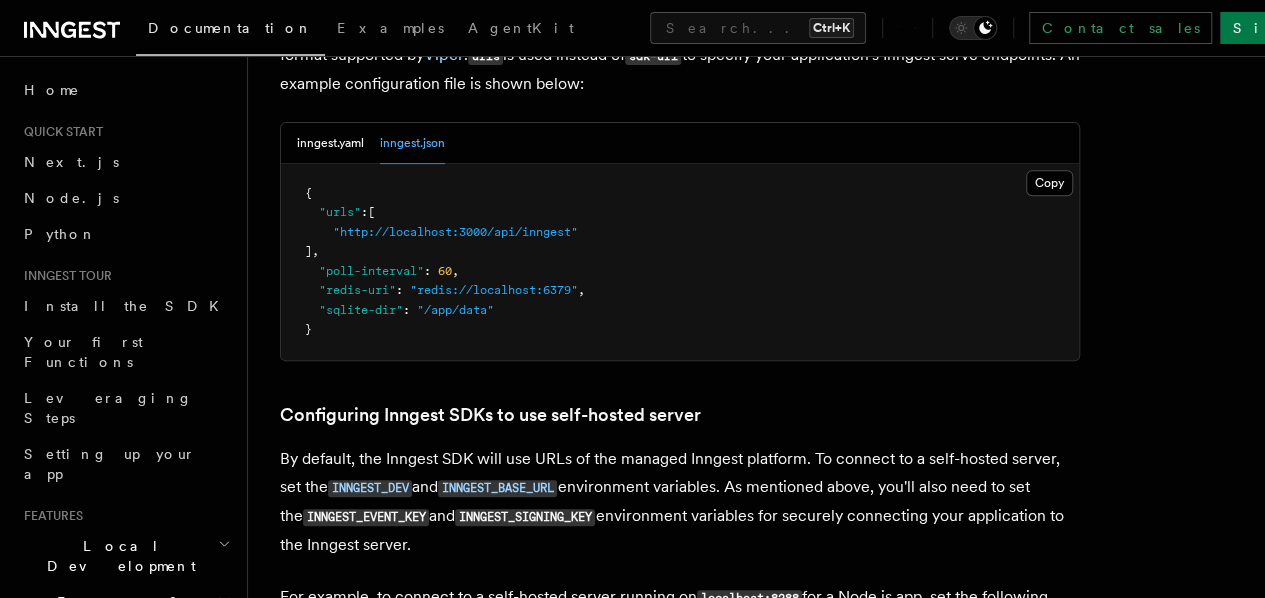 scroll, scrollTop: 4100, scrollLeft: 0, axis: vertical 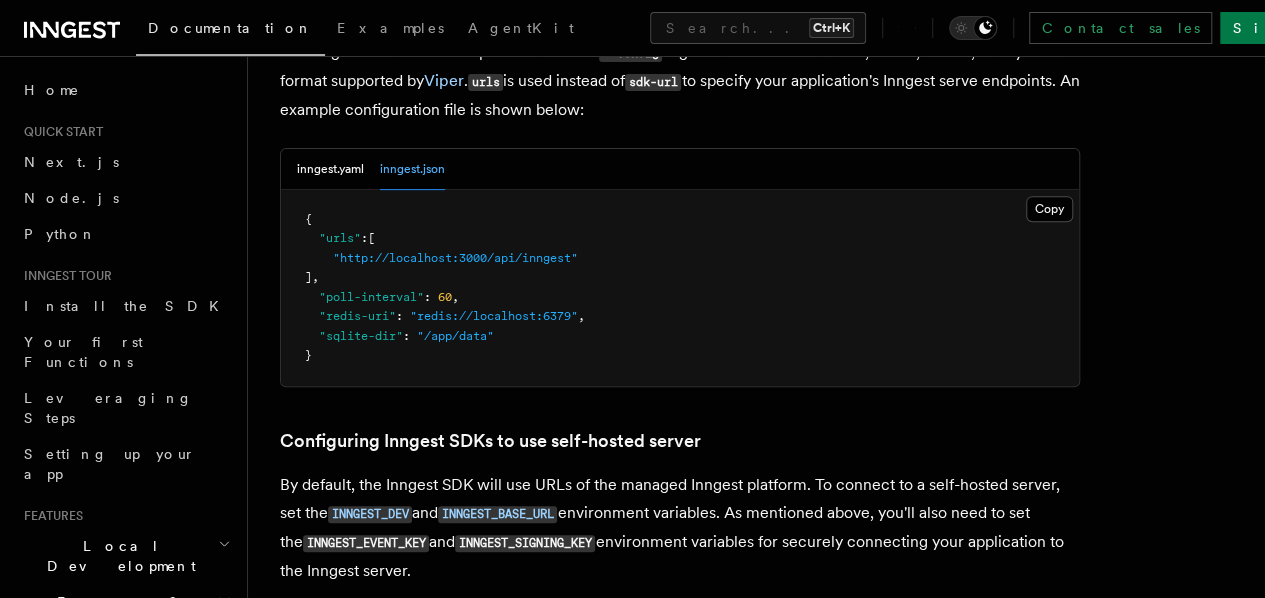 type 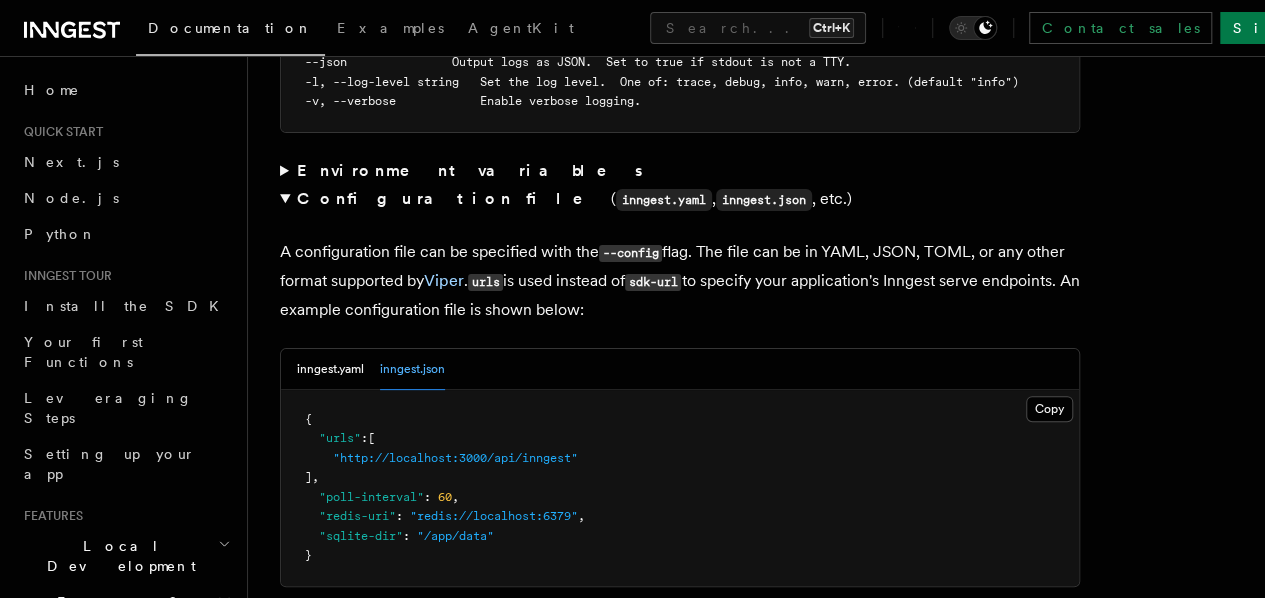 scroll, scrollTop: 4000, scrollLeft: 0, axis: vertical 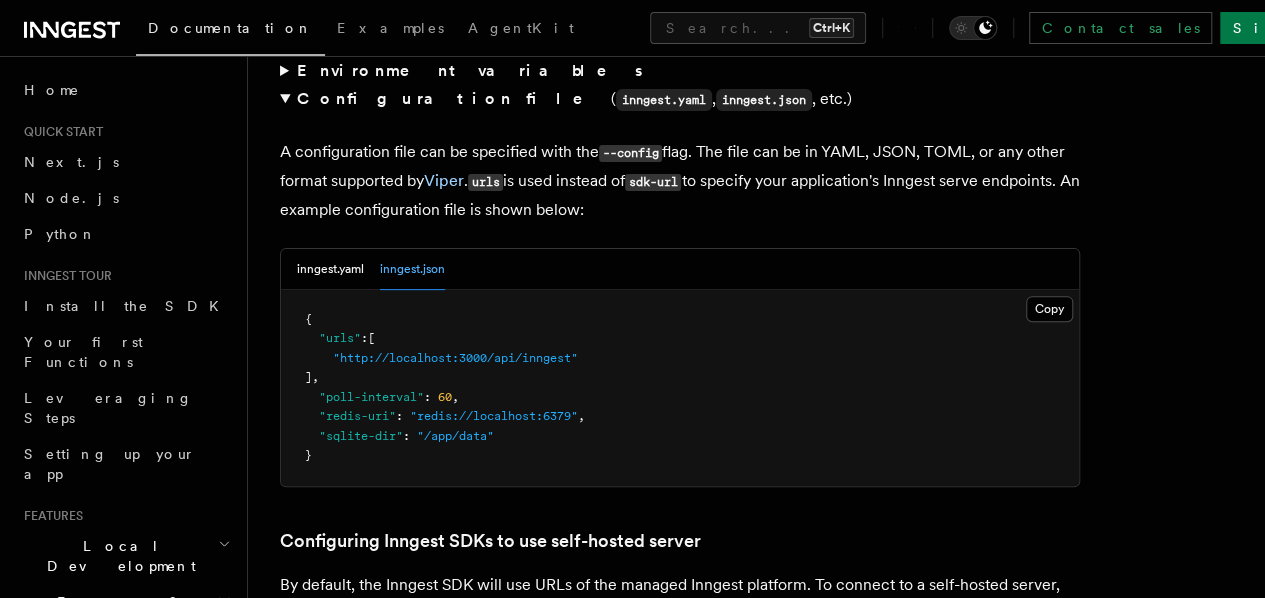 click on "Environment variables" at bounding box center (680, 71) 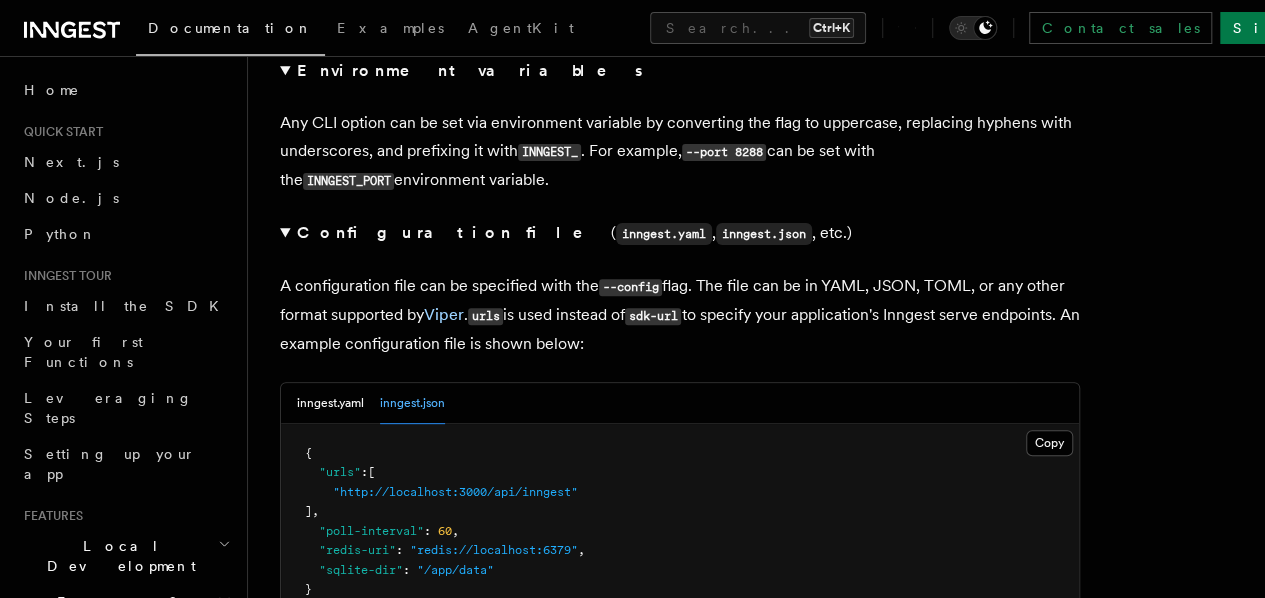 click on "Environment variables" at bounding box center [680, 71] 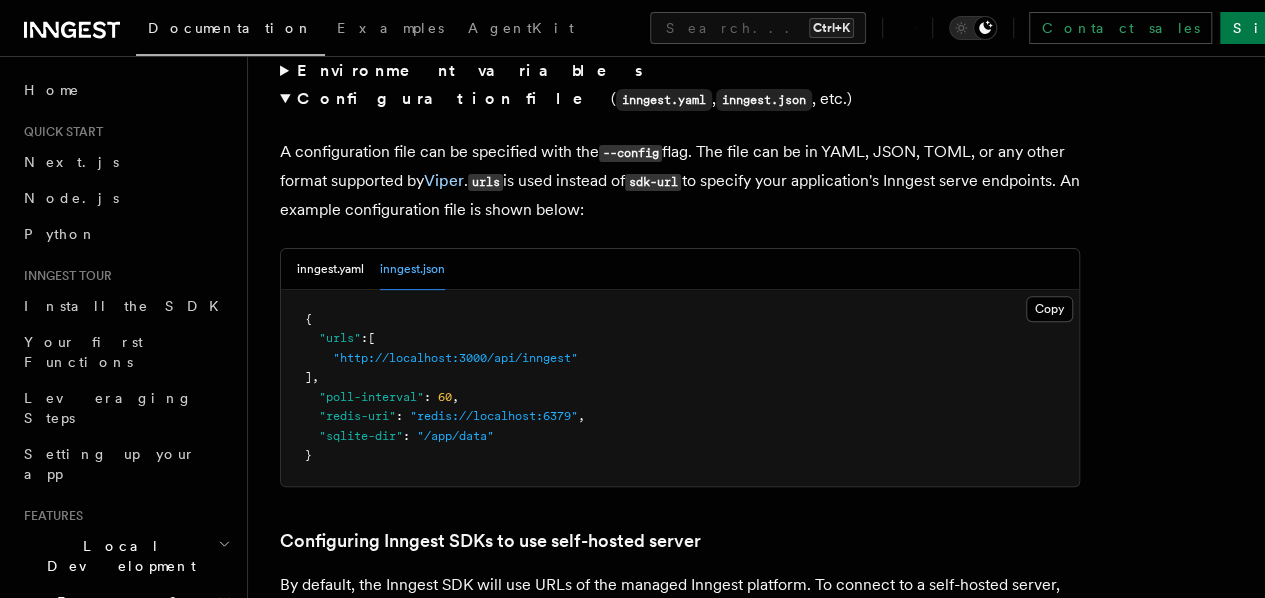 click on "Configuration file  ( inngest.yaml ,  inngest.json , etc.)" at bounding box center [680, 99] 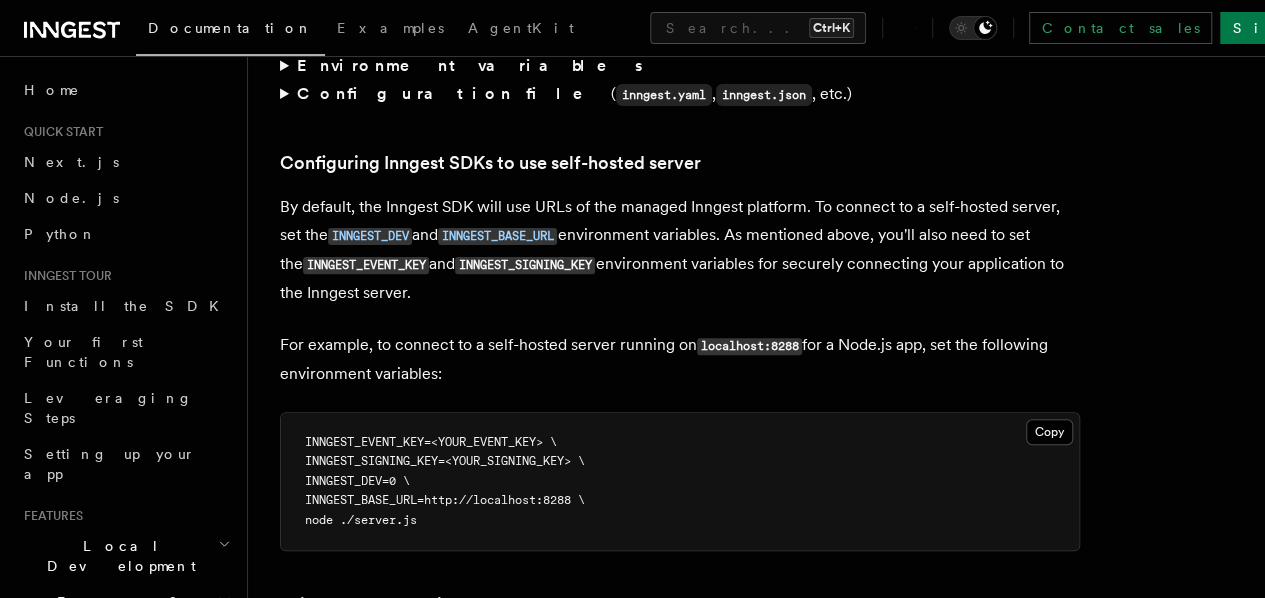 scroll, scrollTop: 4000, scrollLeft: 0, axis: vertical 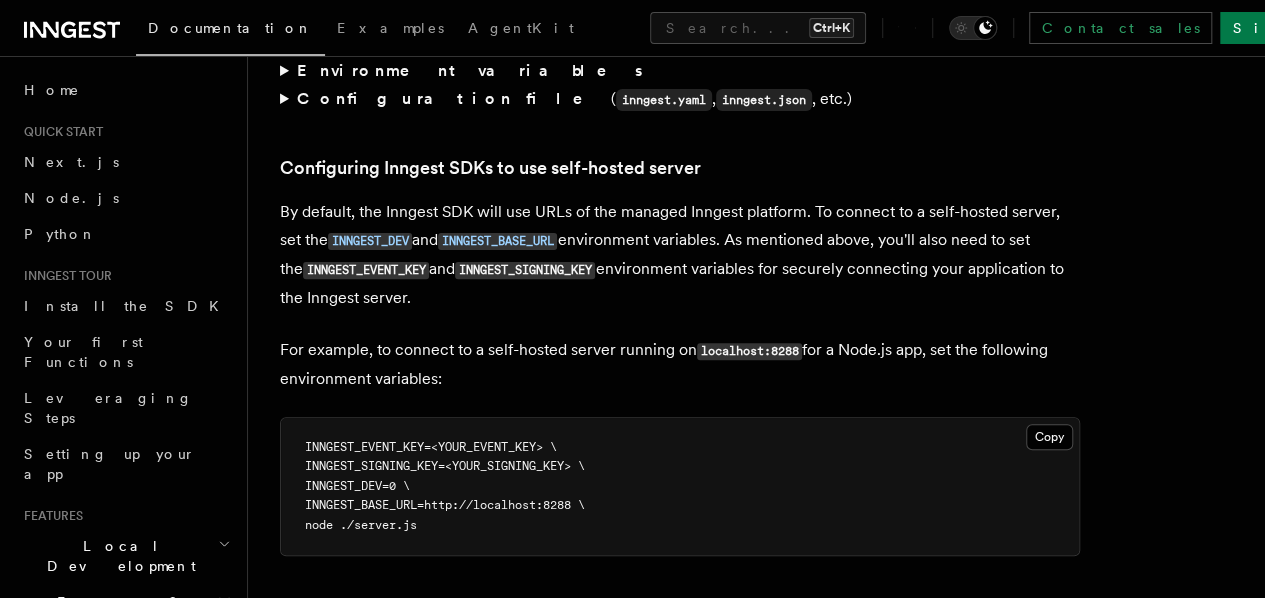click on "Configuration file  ( inngest.yaml ,  inngest.json , etc.)" at bounding box center (680, 99) 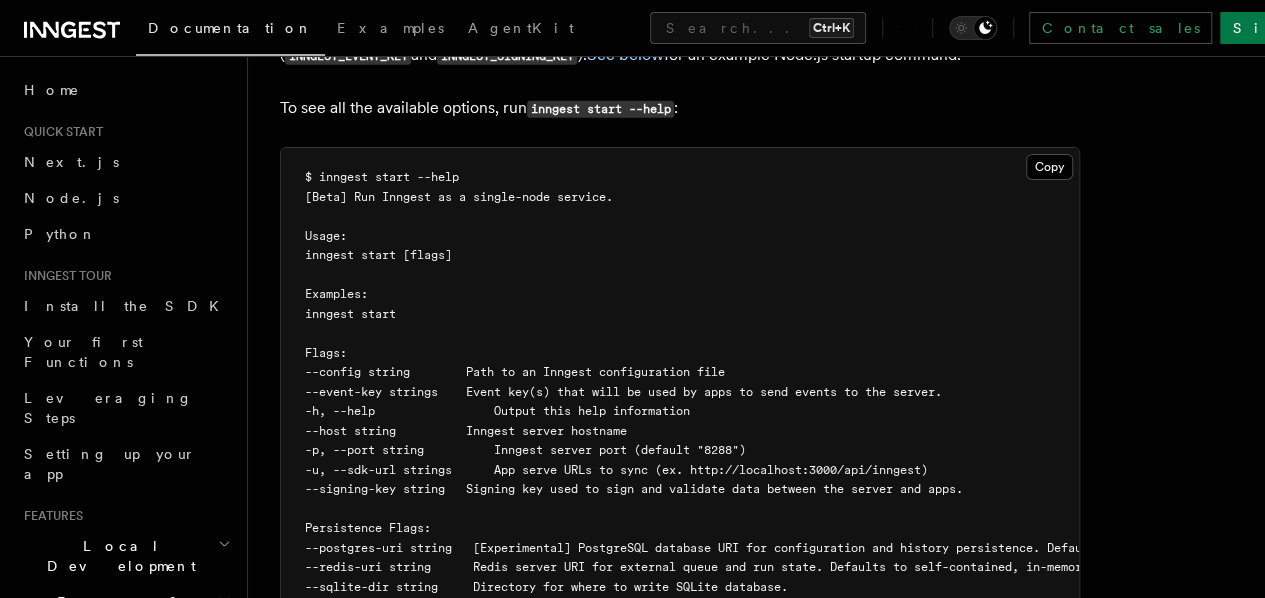 scroll, scrollTop: 3100, scrollLeft: 0, axis: vertical 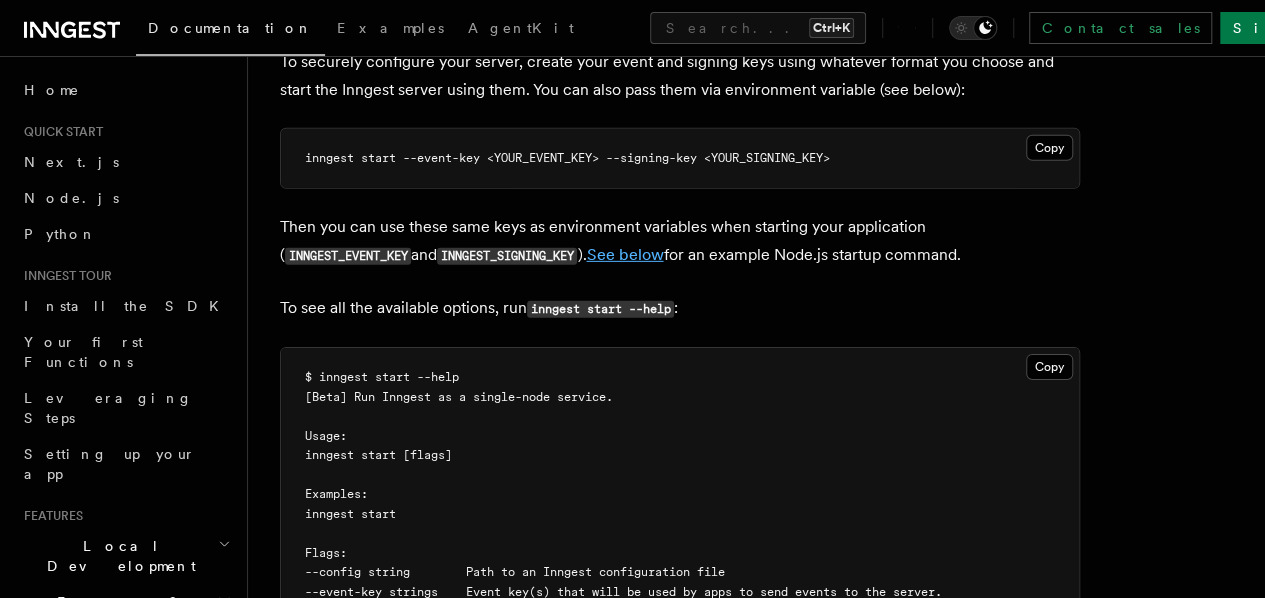 click on "See below" at bounding box center [624, 254] 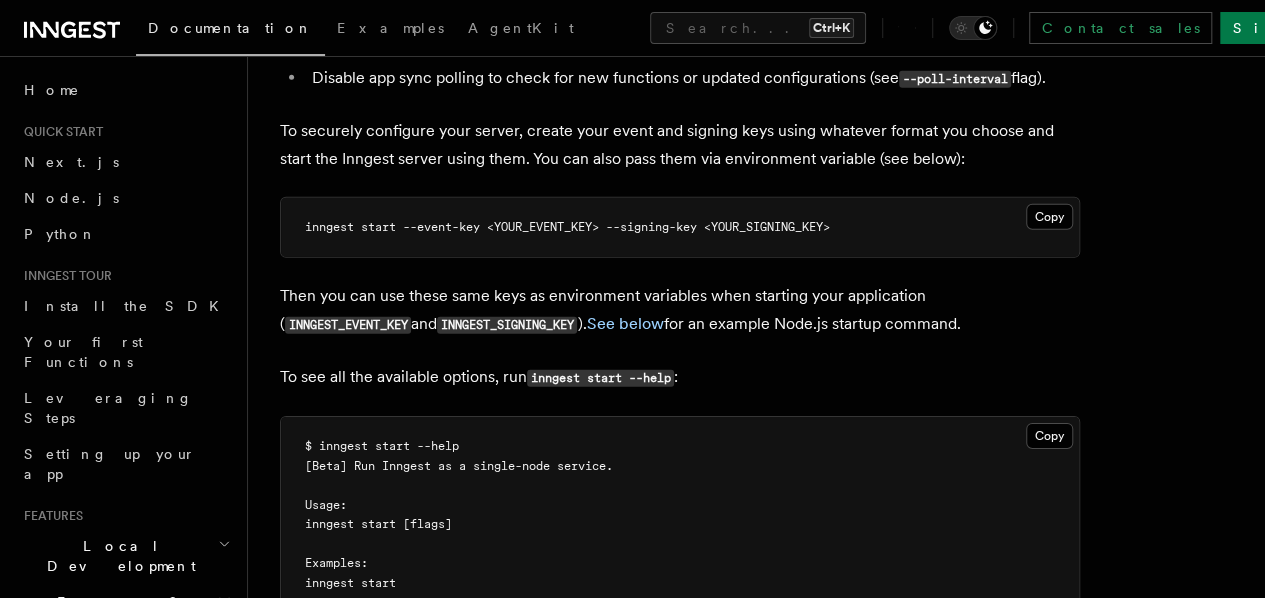 scroll, scrollTop: 2900, scrollLeft: 0, axis: vertical 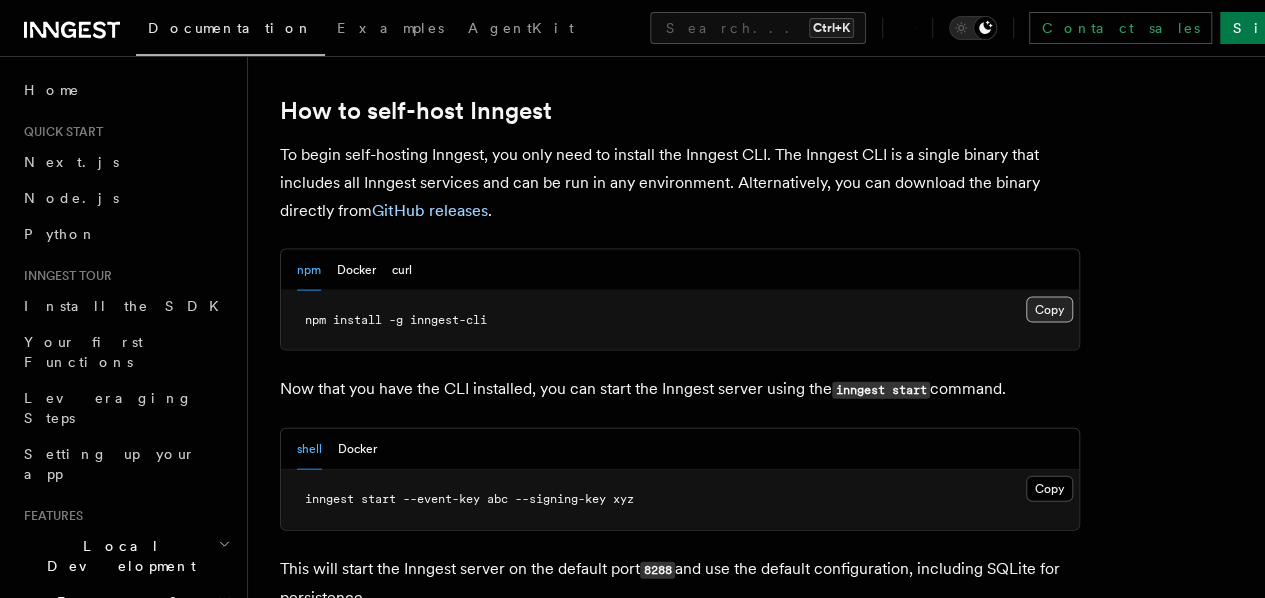 click on "Copy Copied" at bounding box center [1049, 310] 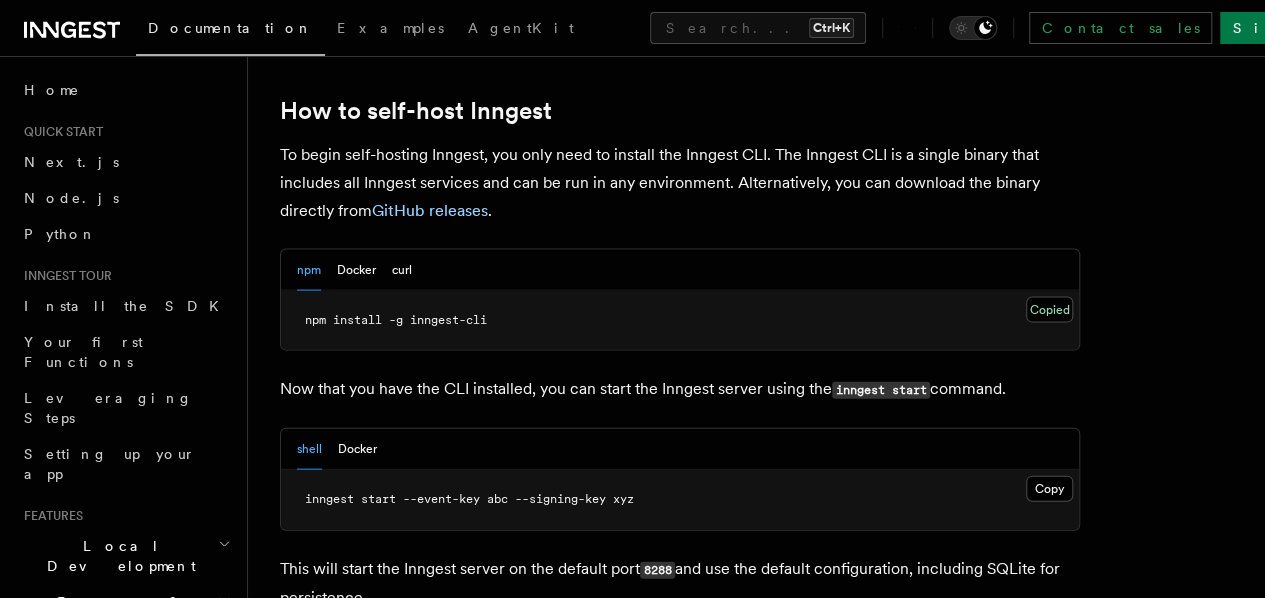 type 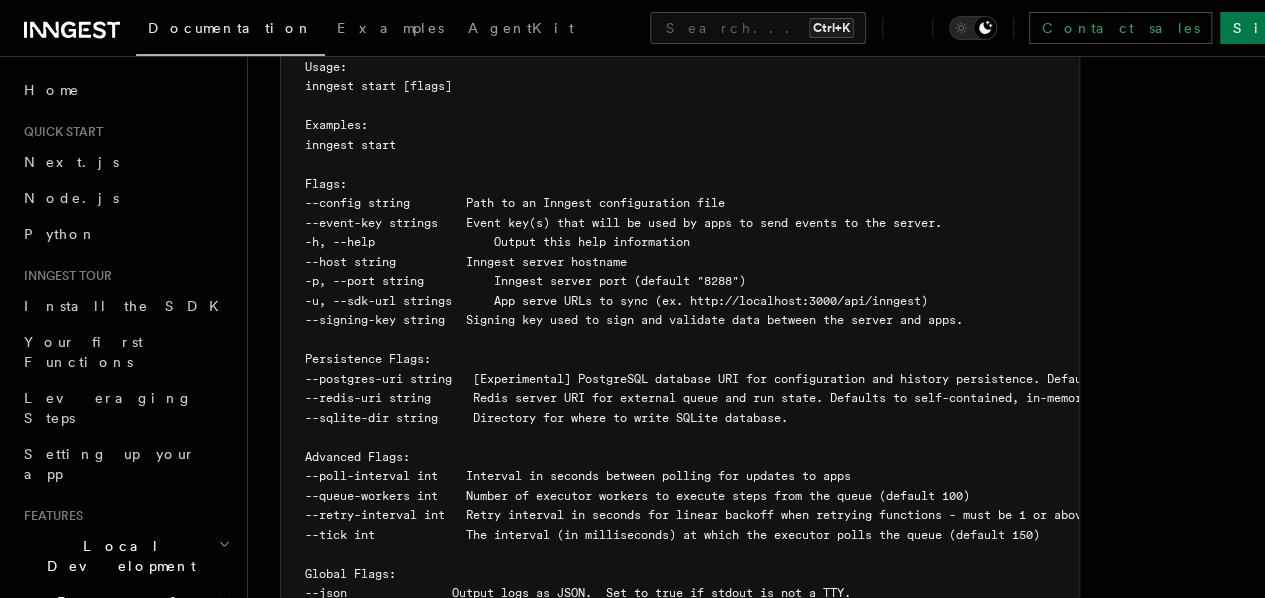 scroll, scrollTop: 3400, scrollLeft: 0, axis: vertical 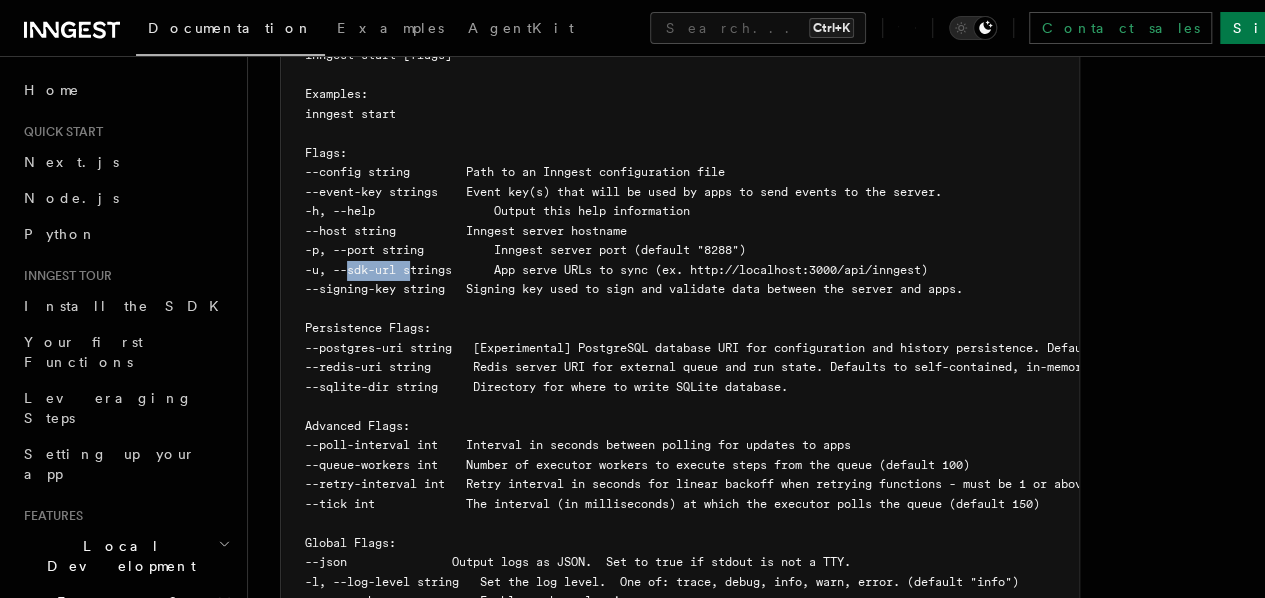 drag, startPoint x: 349, startPoint y: 340, endPoint x: 411, endPoint y: 361, distance: 65.459915 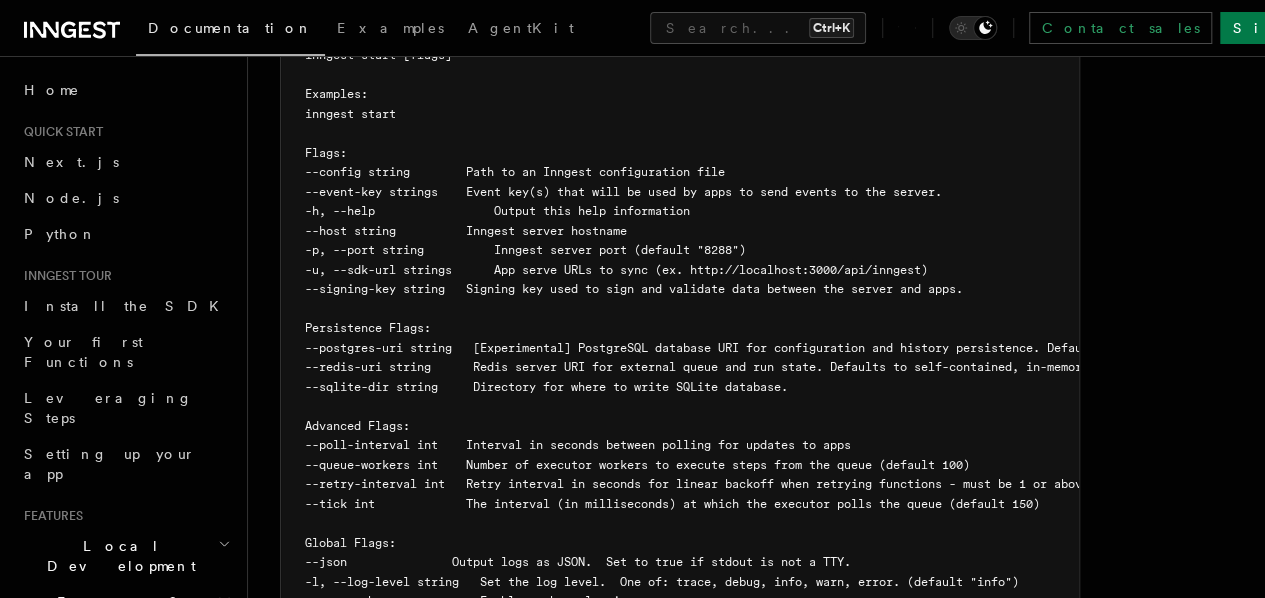 click on "$ inngest start --help
[Beta] Run Inngest as a single-node service.
Usage:
inngest start [flags]
Examples:
inngest start
Flags:
--config string        Path to an Inngest configuration file
--event-key strings    Event key(s) that will be used by apps to send events to the server.
-h, --help                 Output this help information
--host string          Inngest server hostname
-p, --port string          Inngest server port (default "8288")
-u, --sdk-url strings      App serve URLs to sync (ex. http://localhost:3000/api/inngest)
--signing-key string   Signing key used to sign and validate data between the server and apps.
Persistence Flags:
--postgres-uri string   [Experimental] PostgreSQL database URI for configuration and history persistence. Defaults to SQLite database.
--sqlite-dir string     Directory for where to write SQLite database.
Advanced Flags:
Global Flags:" at bounding box center (680, 290) 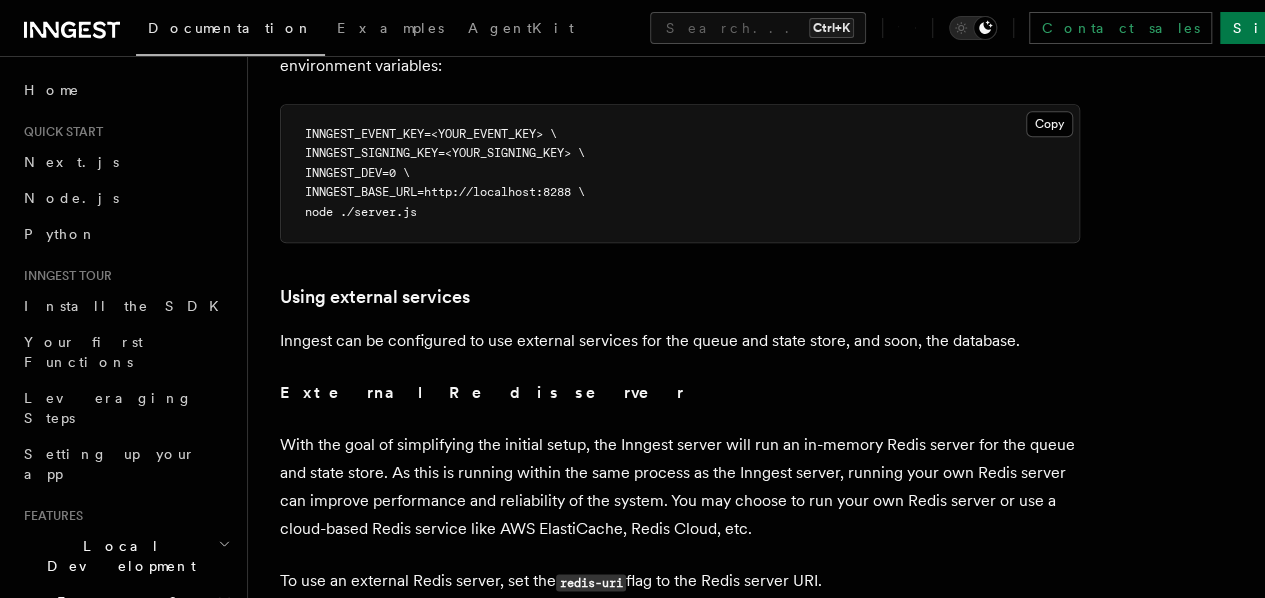 scroll, scrollTop: 4700, scrollLeft: 0, axis: vertical 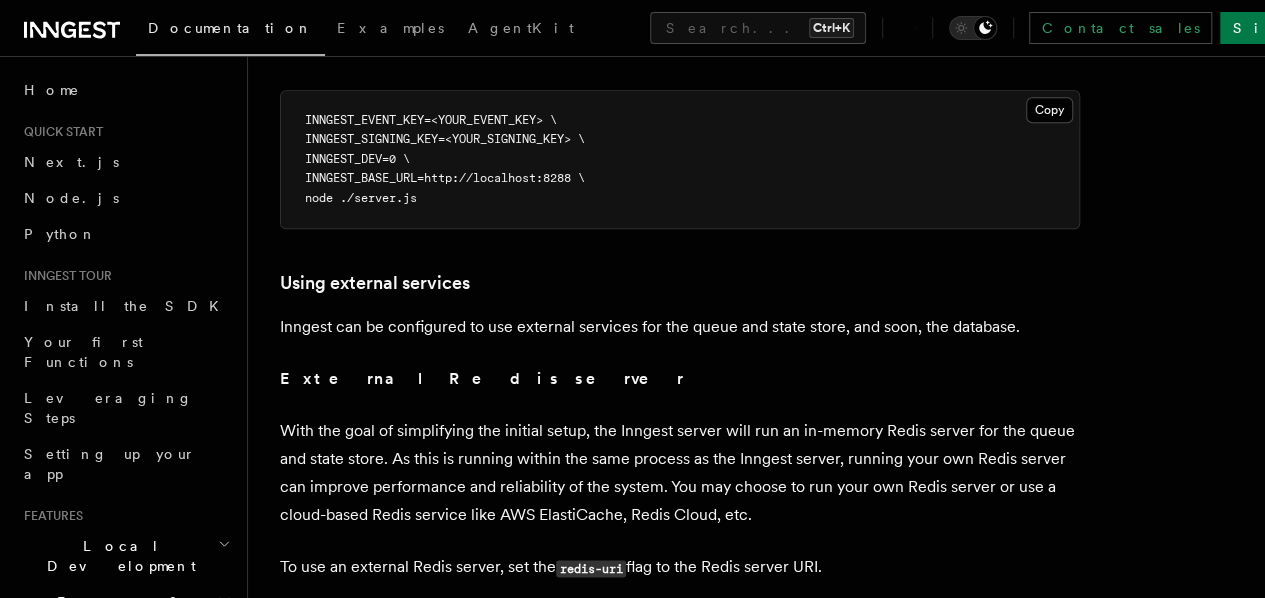 click on "INNGEST_DEV=0 \" at bounding box center [357, 159] 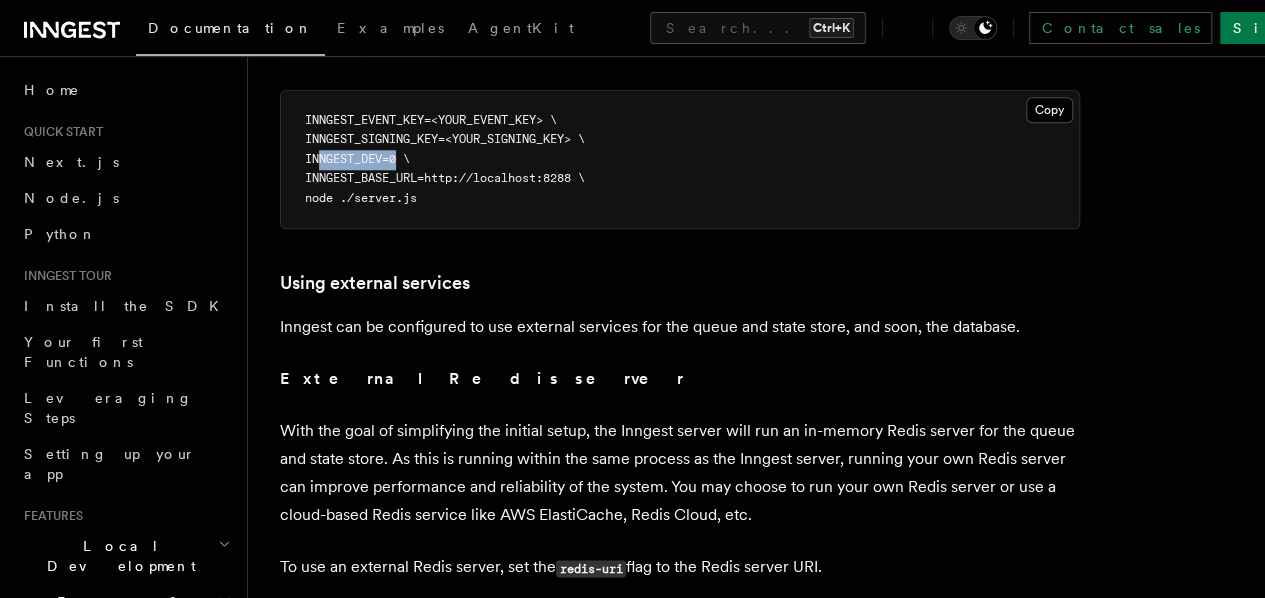 click on "INNGEST_DEV=0 \" at bounding box center [357, 159] 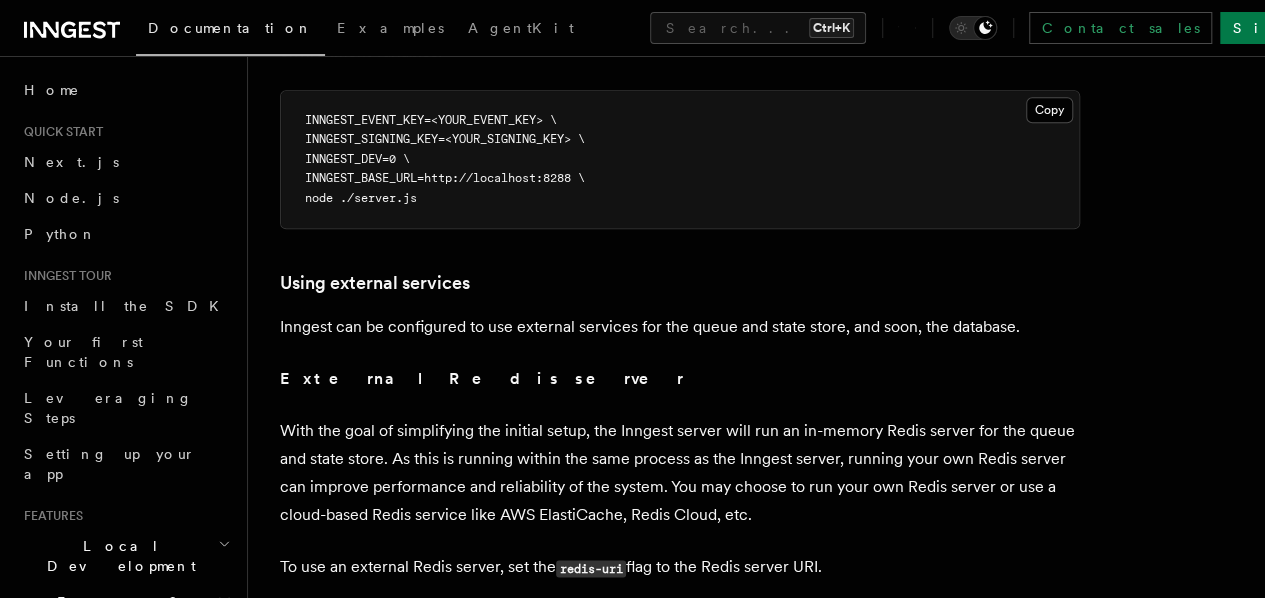 click on "Platform Deployment Self-hosting
Self-hosting support for Inngest is supported as of the 1.0 release.
Why self-host Inngest?
Inngest system architecture
How to self-host Inngest
Why self-host Inngest?
While the easiest way to get started with Inngest is using our hosted platform, including our generous  free tier , we understand that developers may want to self-host for a variety of reasons. If security or data privacy are concerns, review our  security documentation  for more information including details about  end-to-end encryption .
Inngest system architecture
To best understand how to self-host Inngest, it's important to understand the system architecture and components.
The system is composed of the following services:
Event API  - Receives events from SDKs via HTTP requests. Authenticates client requests via  Event Keys . The Event API publishes event payloads to an internal event stream.
Event stream  - Acts as a buffer between the  Event API  and the  Runner .
Runner" at bounding box center [756, -794] 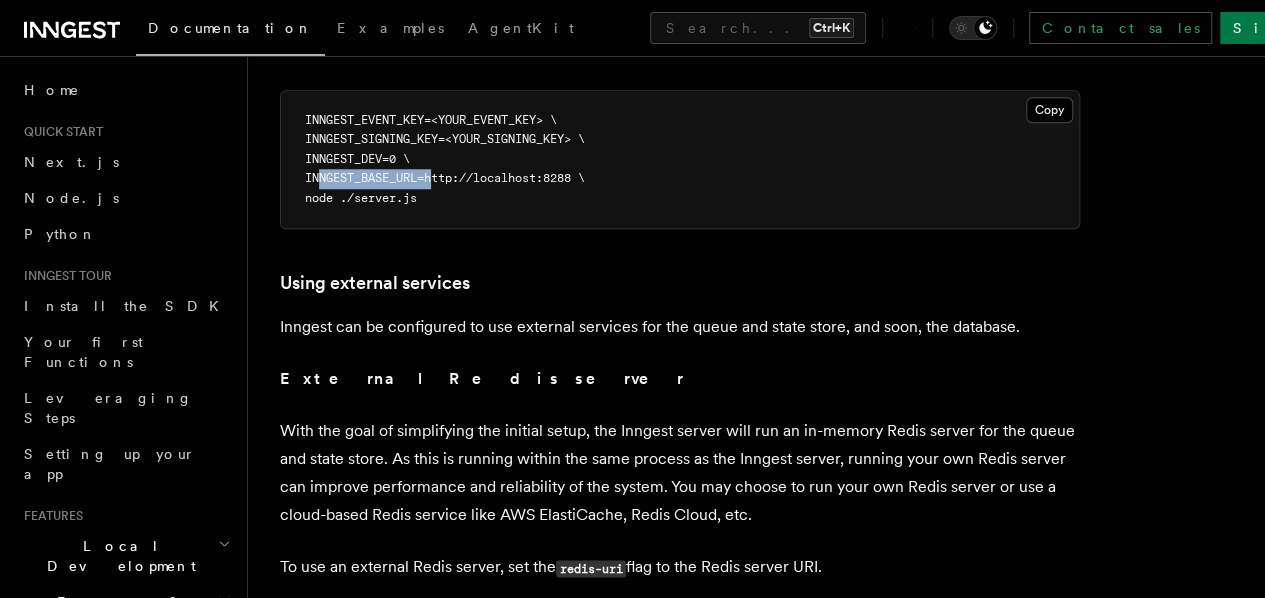 click on "INNGEST_BASE_URL=http://localhost:8288 \" at bounding box center (445, 178) 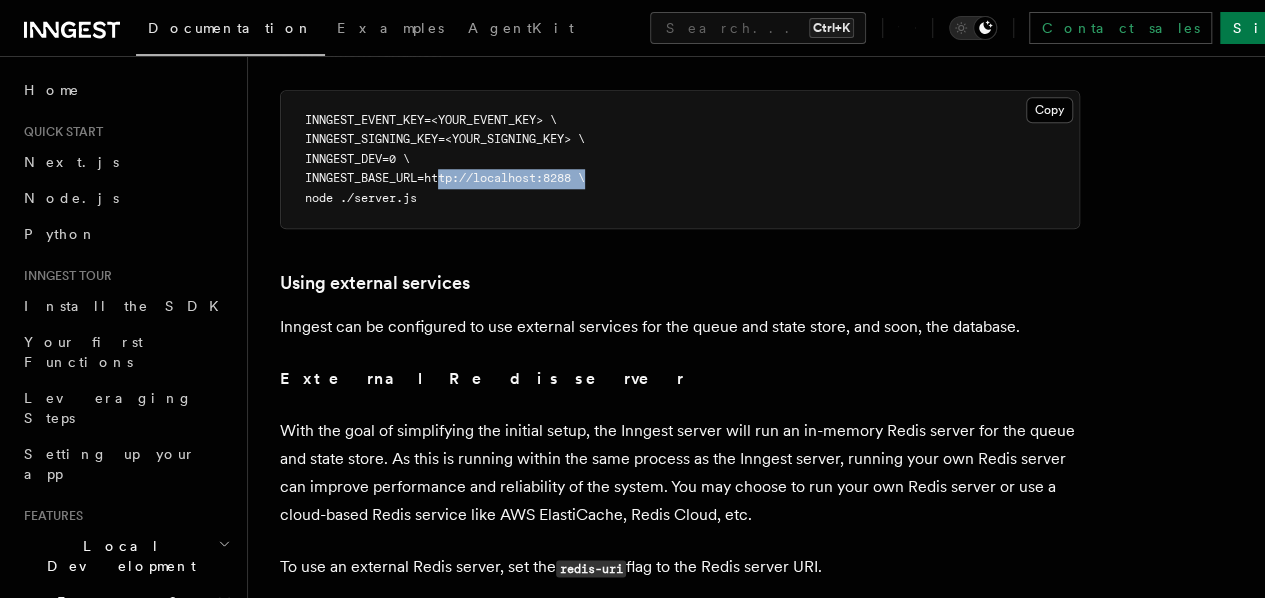 drag, startPoint x: 442, startPoint y: 264, endPoint x: 592, endPoint y: 263, distance: 150.00333 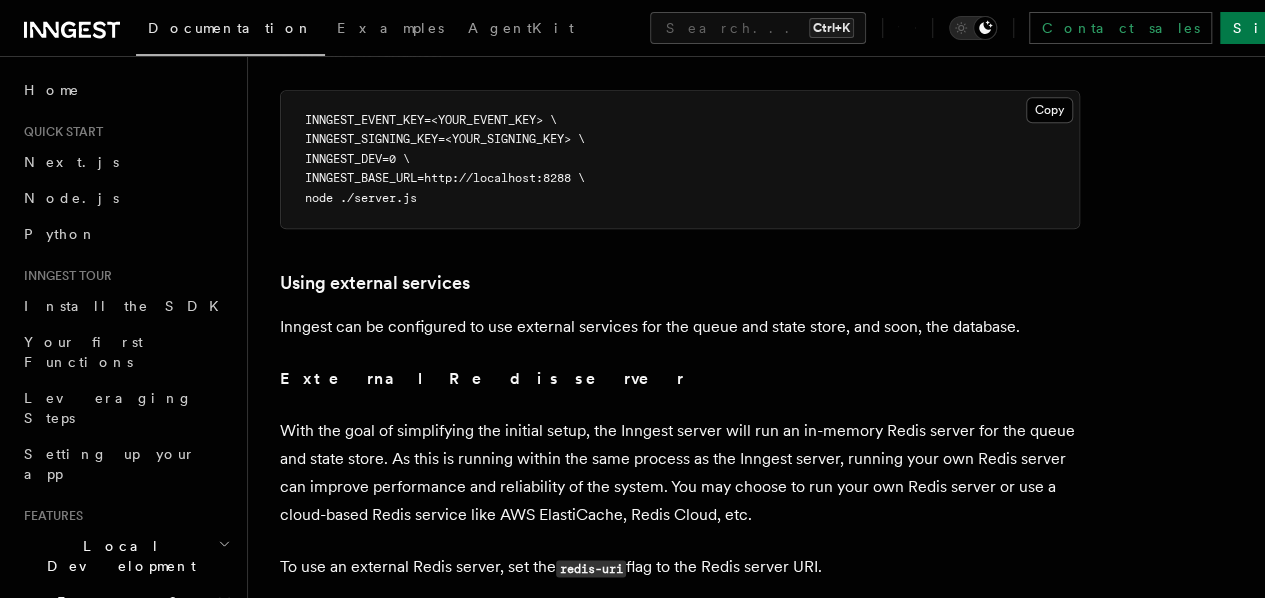 click on "Platform Deployment Self-hosting
Self-hosting support for Inngest is supported as of the 1.0 release.
Why self-host Inngest?
Inngest system architecture
How to self-host Inngest
Why self-host Inngest?
While the easiest way to get started with Inngest is using our hosted platform, including our generous  free tier , we understand that developers may want to self-host for a variety of reasons. If security or data privacy are concerns, review our  security documentation  for more information including details about  end-to-end encryption .
Inngest system architecture
To best understand how to self-host Inngest, it's important to understand the system architecture and components.
The system is composed of the following services:
Event API  - Receives events from SDKs via HTTP requests. Authenticates client requests via  Event Keys . The Event API publishes event payloads to an internal event stream.
Event stream  - Acts as a buffer between the  Event API  and the  Runner .
Runner" at bounding box center (756, -794) 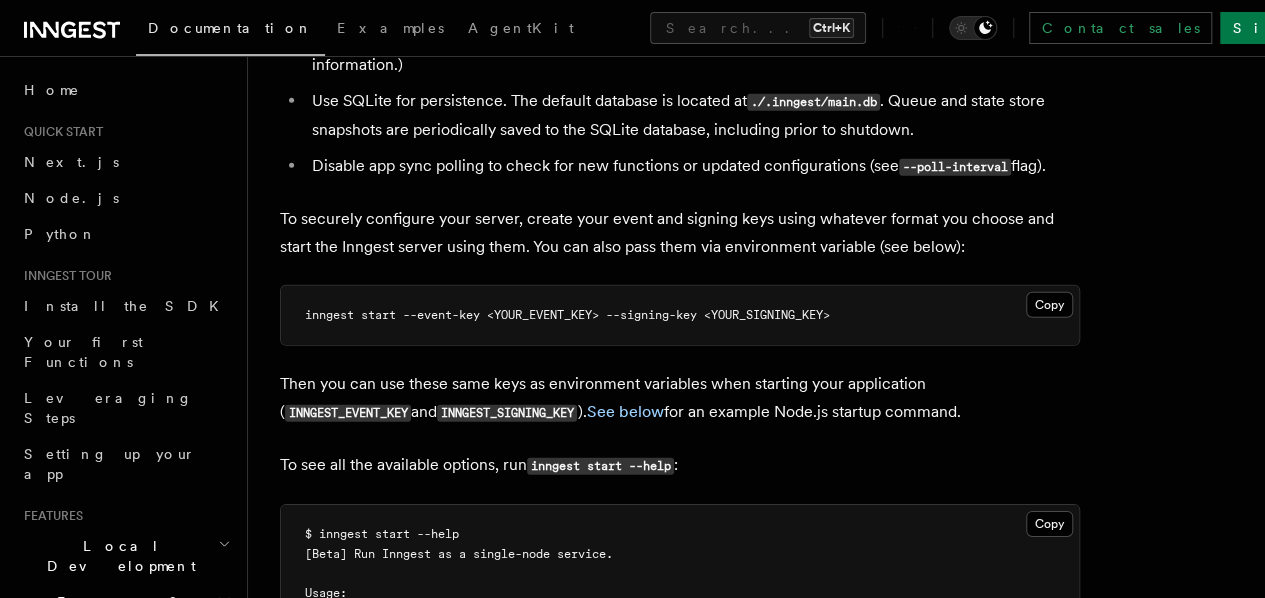 scroll, scrollTop: 2942, scrollLeft: 0, axis: vertical 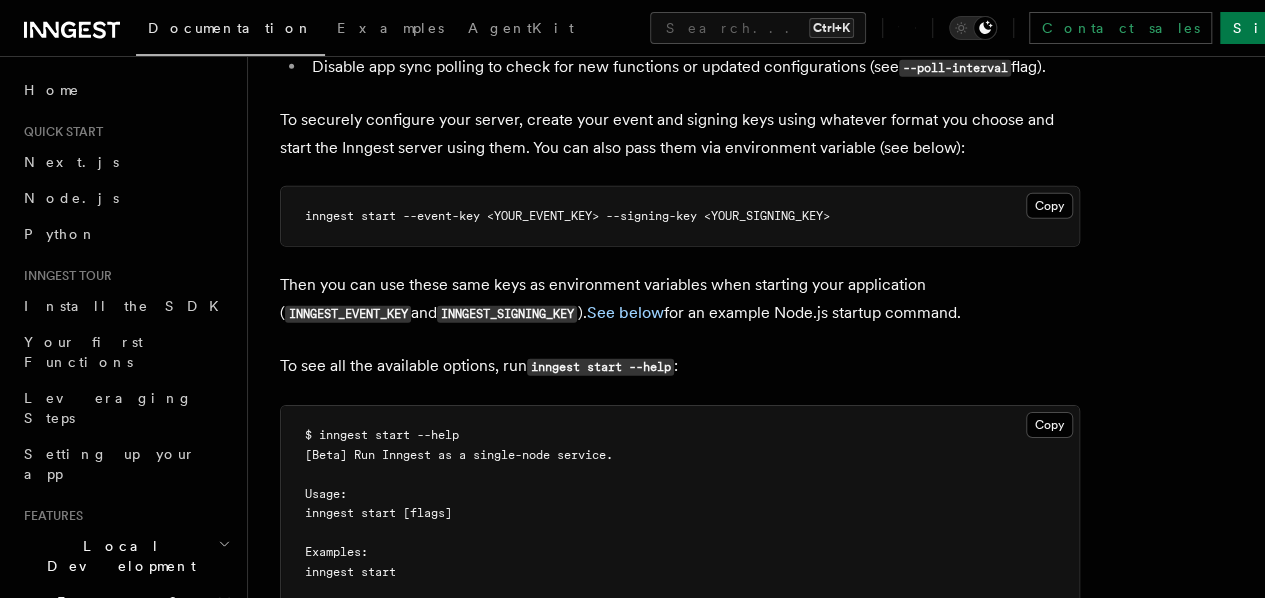 click on "Then you can use these same keys as environment variables when starting your application ( INNGEST_EVENT_KEY  and  INNGEST_SIGNING_KEY ).  See below  for an example Node.js startup command." at bounding box center (680, 299) 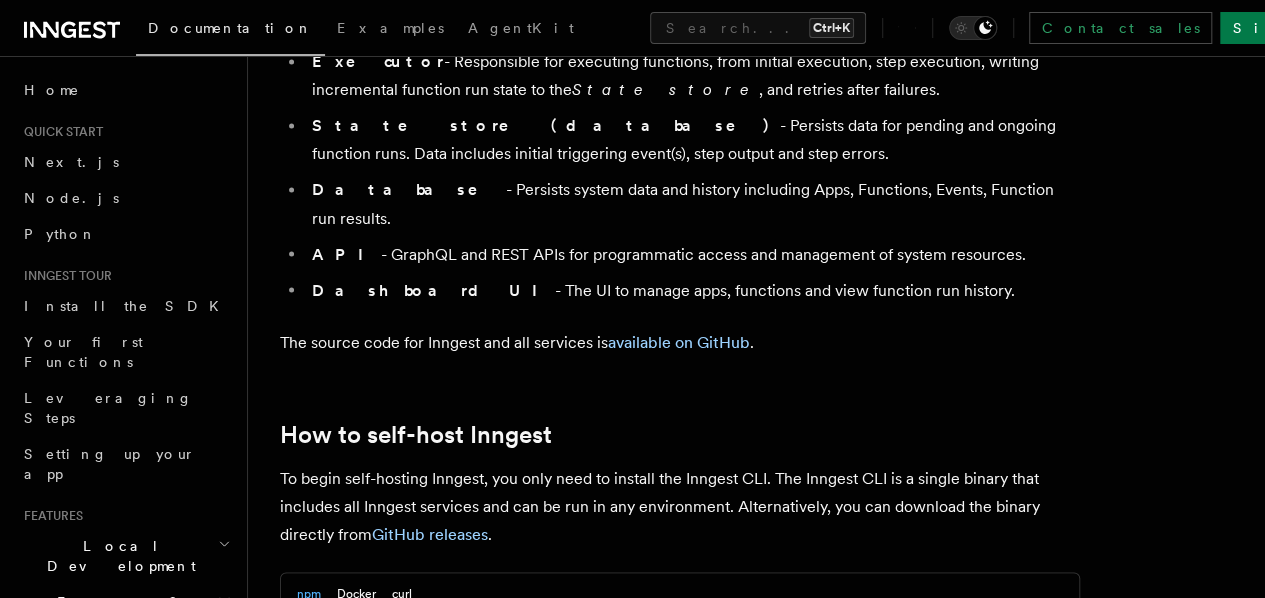 scroll, scrollTop: 1942, scrollLeft: 0, axis: vertical 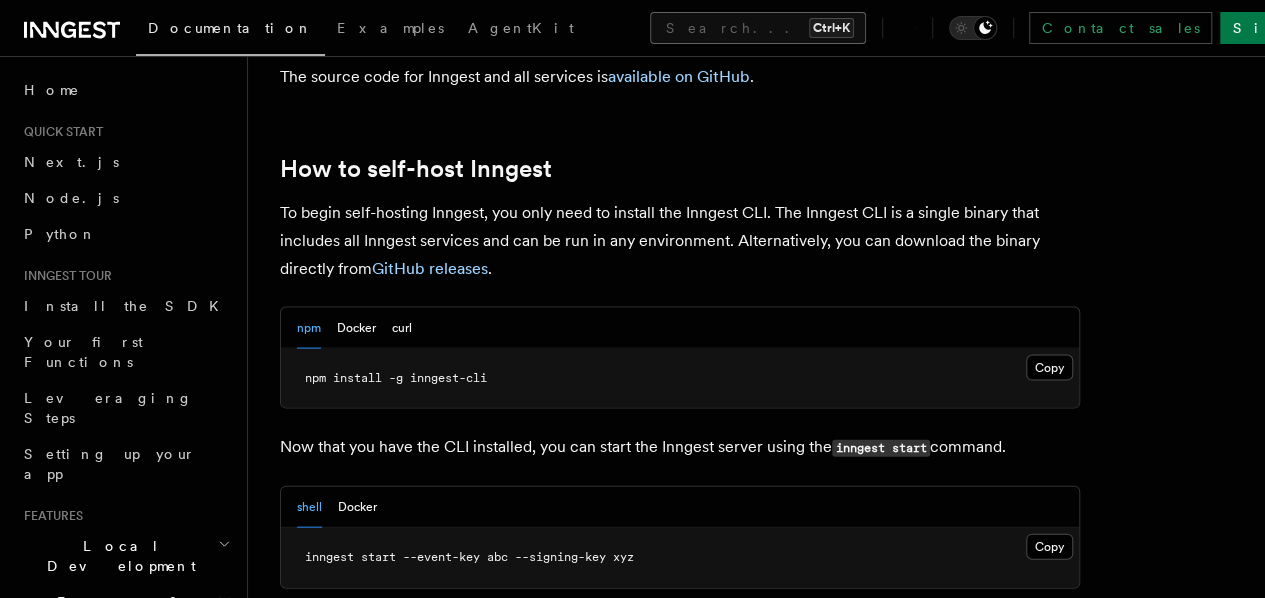 click on "Search... Ctrl+K" at bounding box center [758, 28] 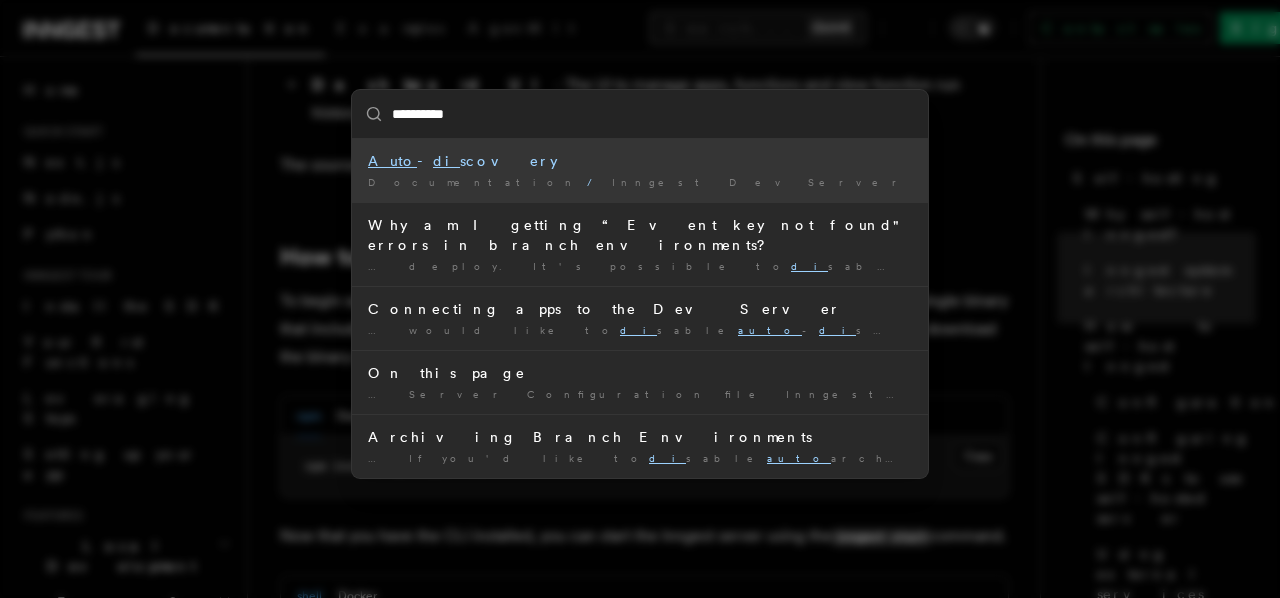 type on "**********" 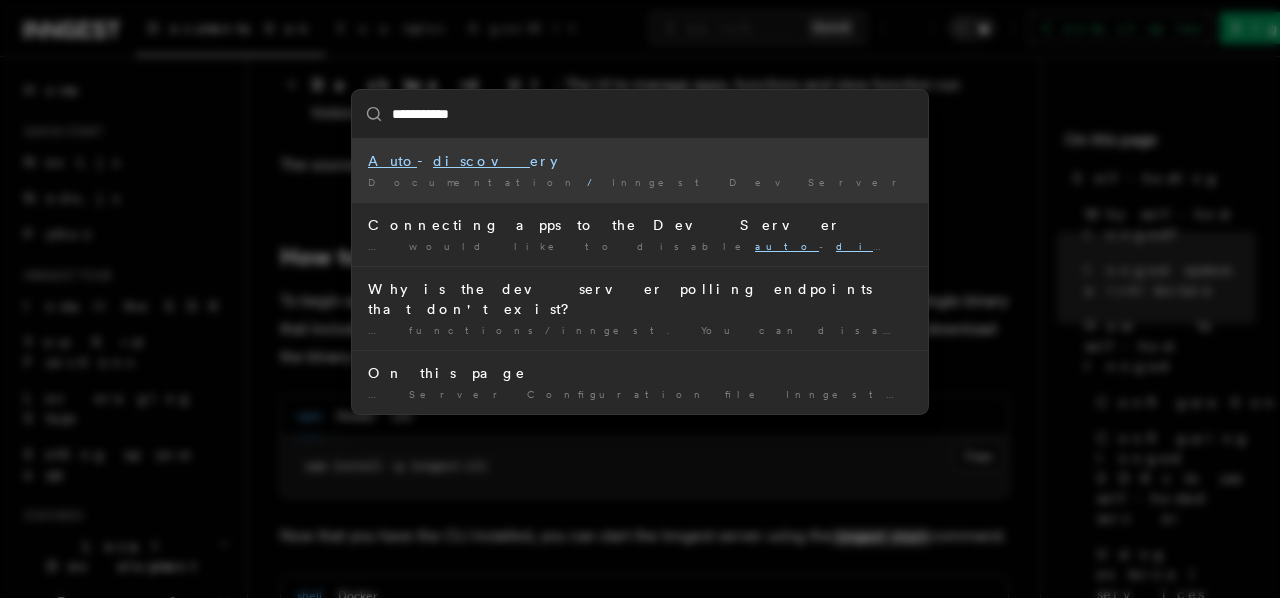 click on "discov" at bounding box center [481, 161] 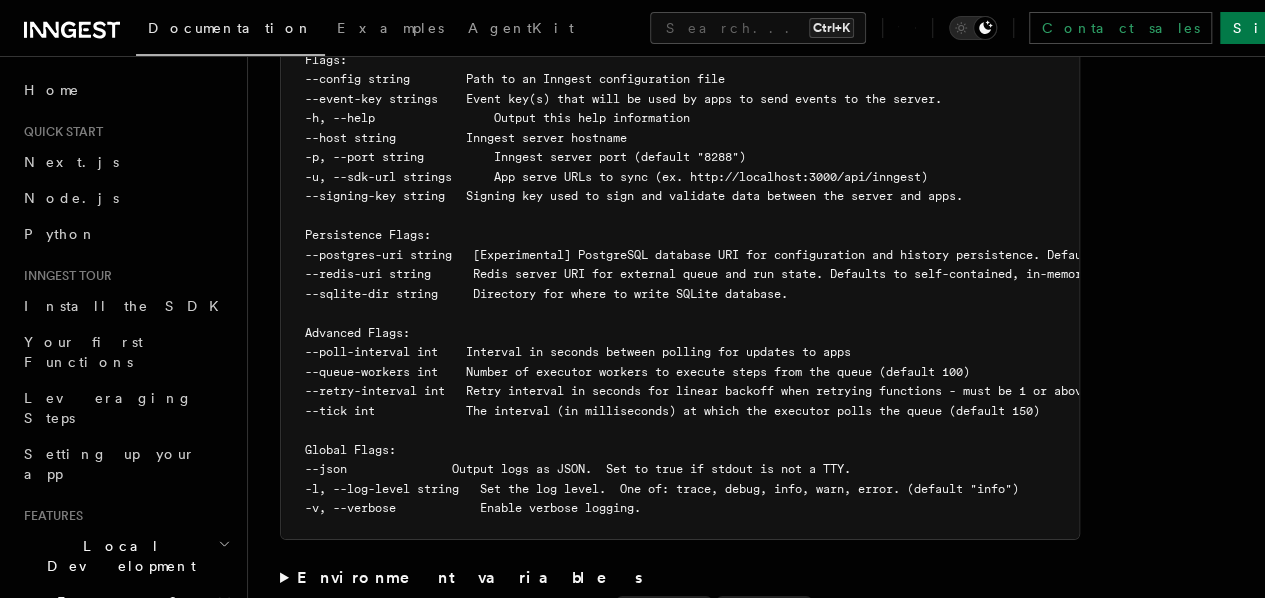 scroll, scrollTop: 3495, scrollLeft: 0, axis: vertical 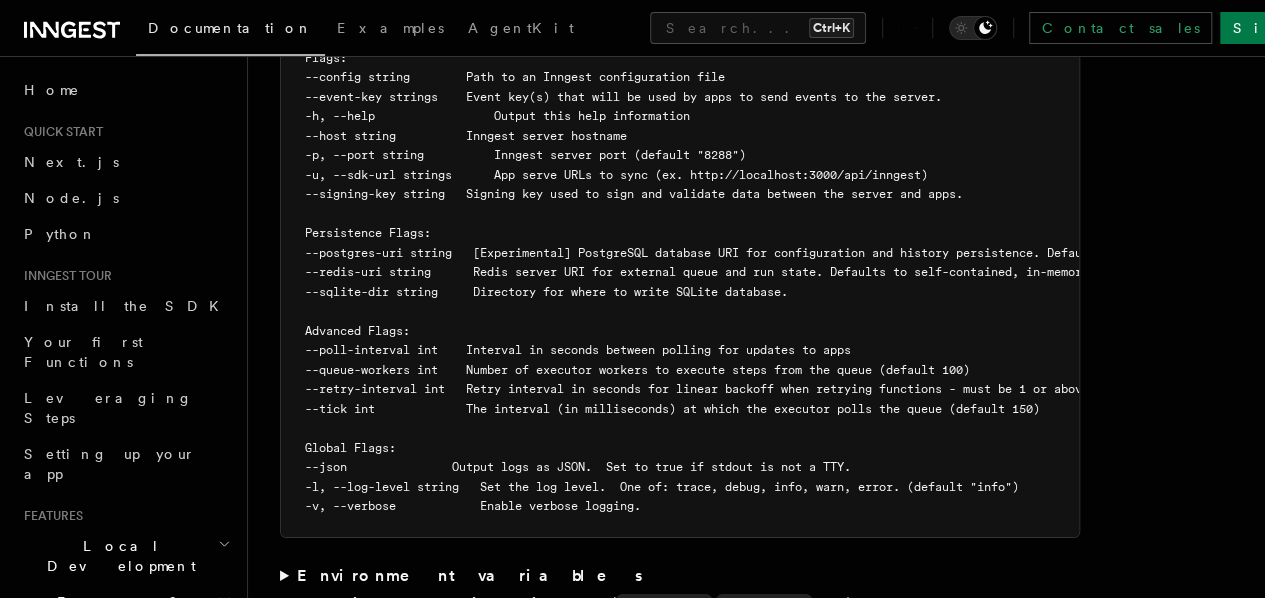 drag, startPoint x: 712, startPoint y: 249, endPoint x: 952, endPoint y: 251, distance: 240.00833 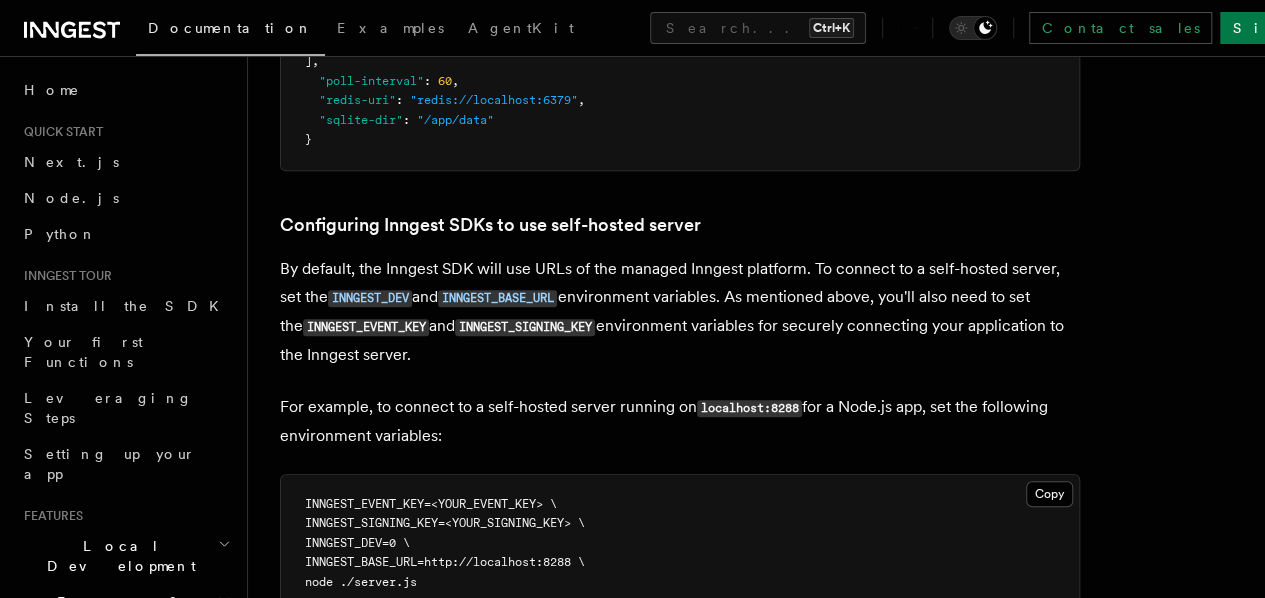 scroll, scrollTop: 4195, scrollLeft: 0, axis: vertical 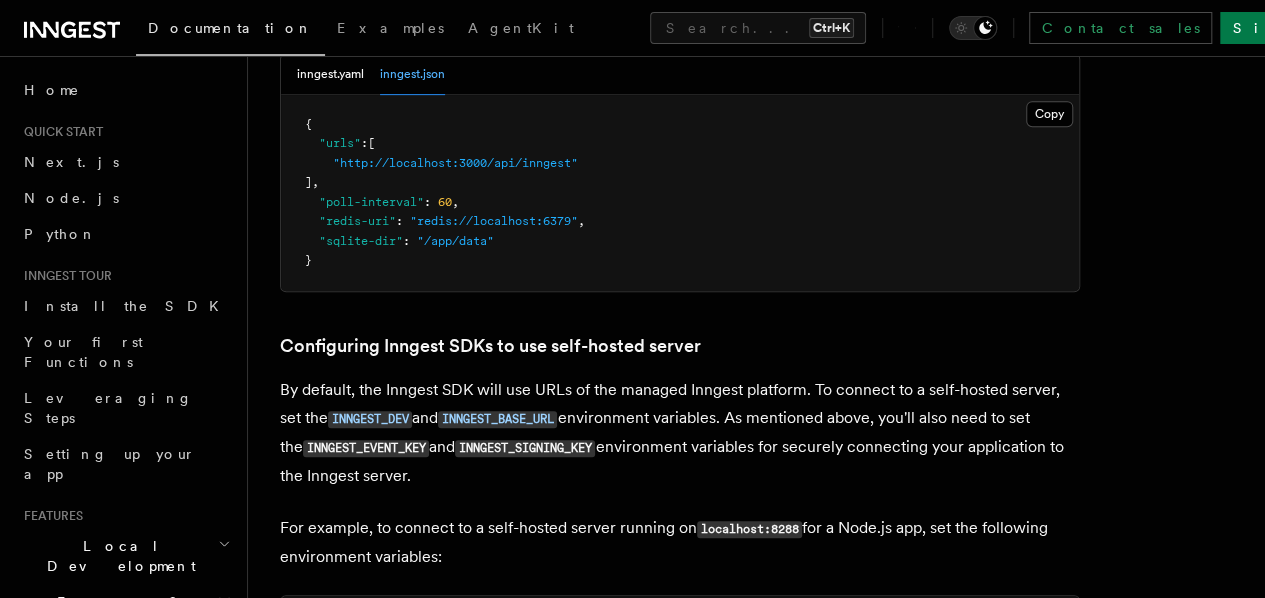 click on "{
"urls" :  [
"http://localhost:3000/api/inngest"
] ,
"poll-interval" :   60 ,
"redis-uri" :   "redis://localhost:6379" ,
"sqlite-dir" :   "/app/data"
}" at bounding box center [680, 193] 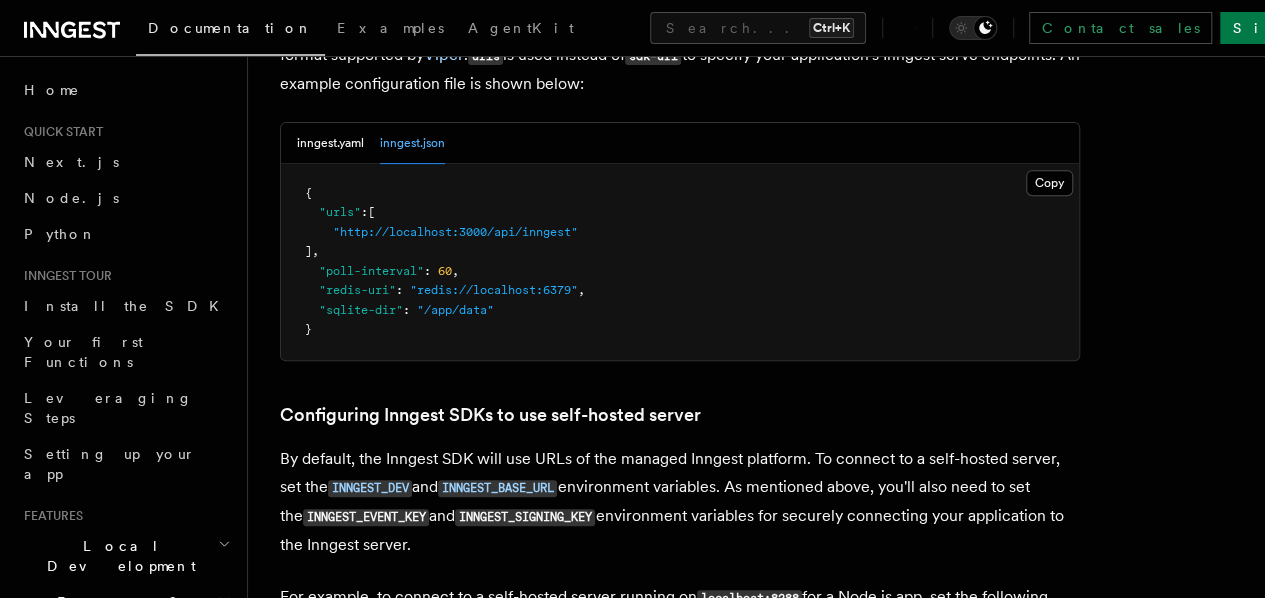 scroll, scrollTop: 4095, scrollLeft: 0, axis: vertical 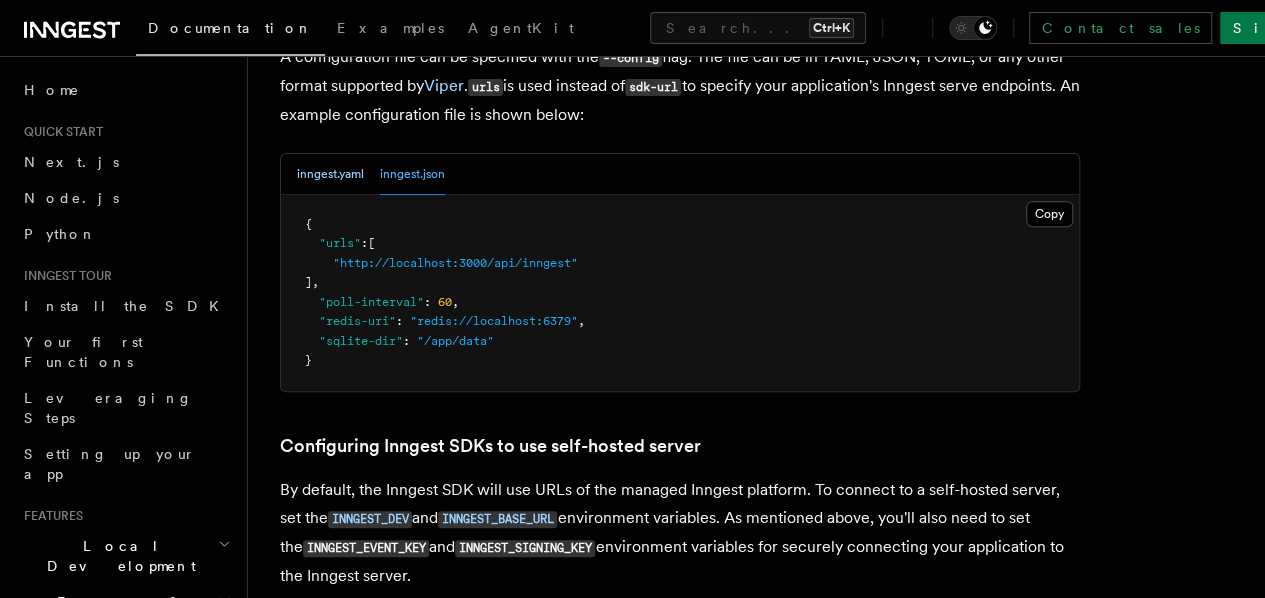 click on "inngest.yaml" at bounding box center [330, 174] 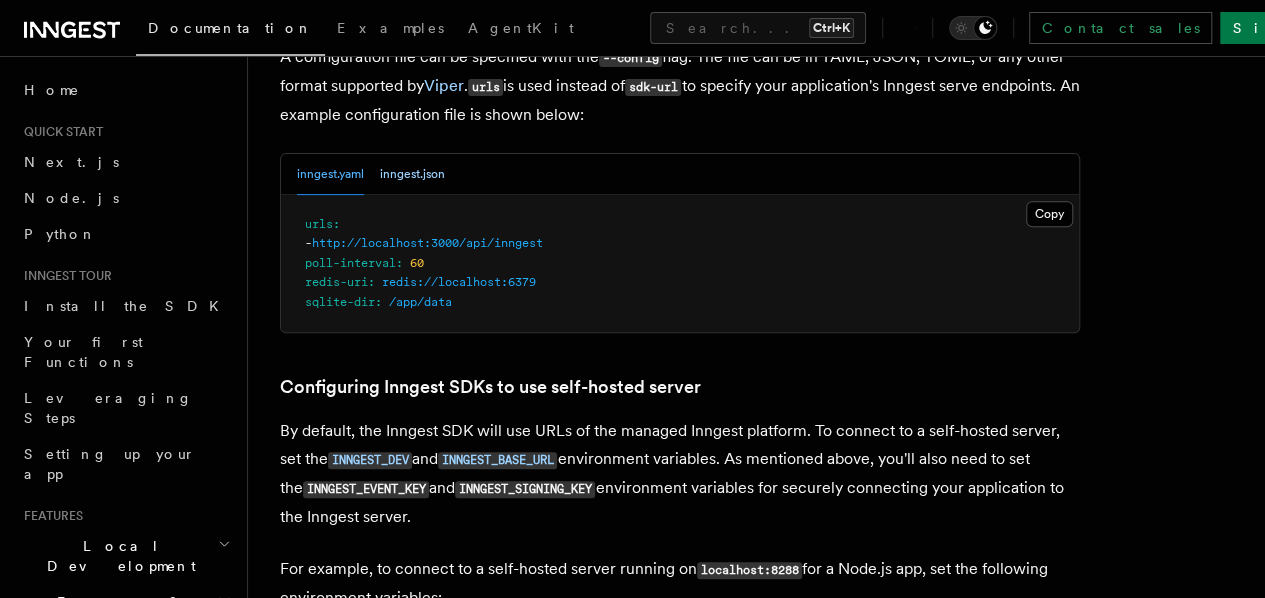 click on "inngest.json" at bounding box center [412, 174] 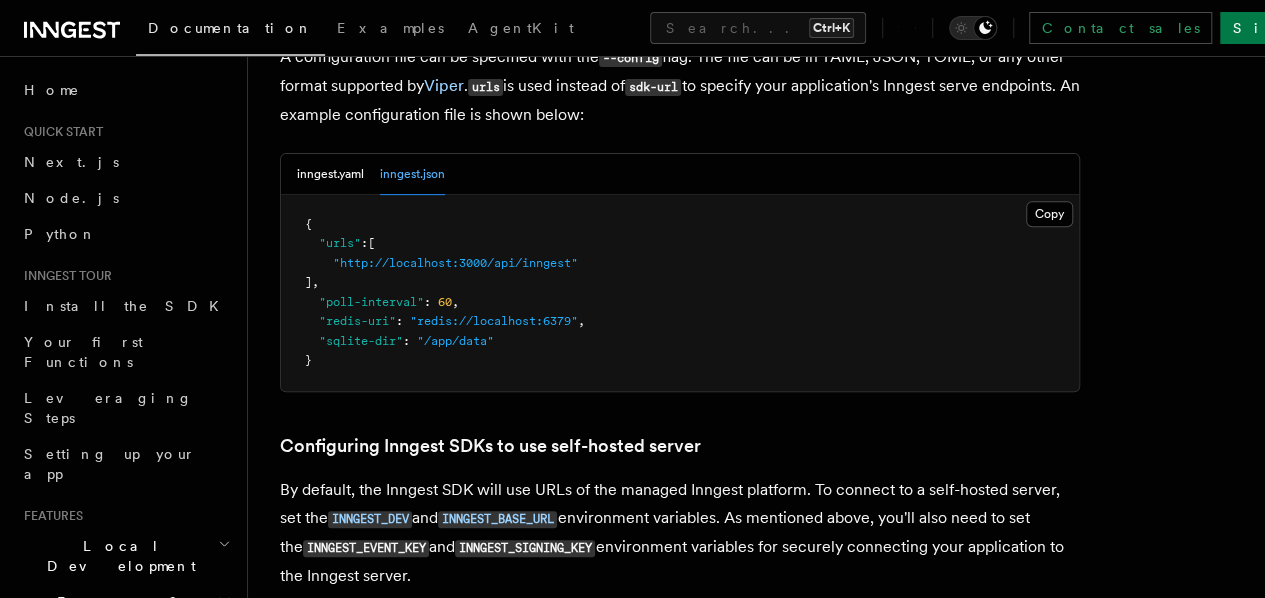 type 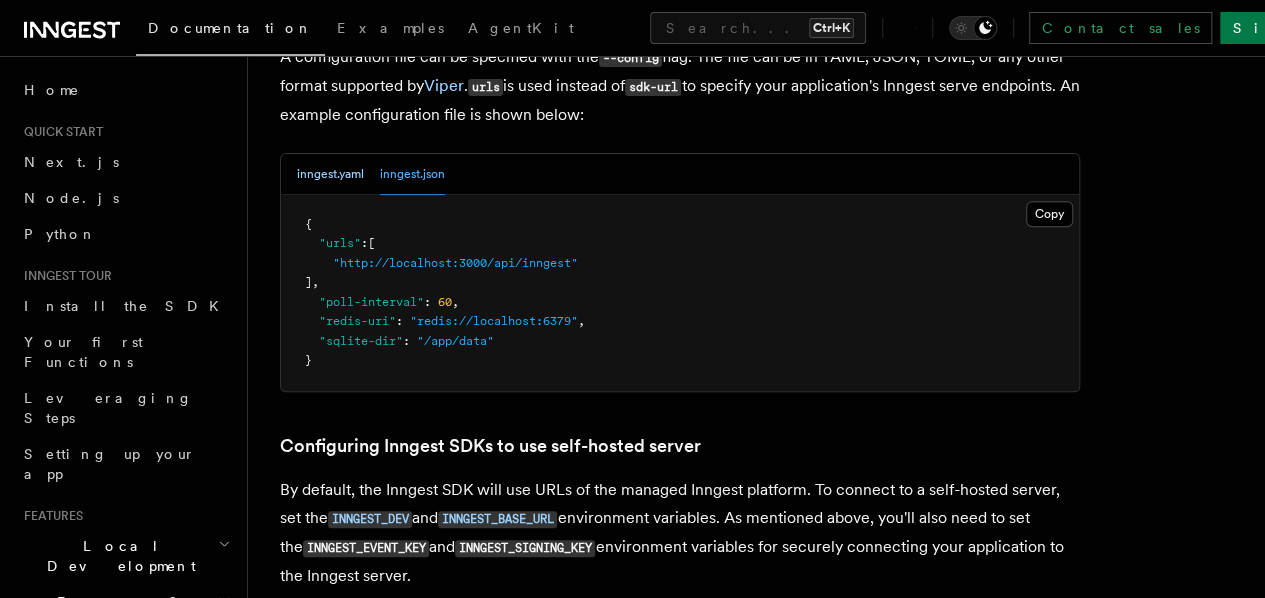 click on "inngest.yaml" at bounding box center (330, 174) 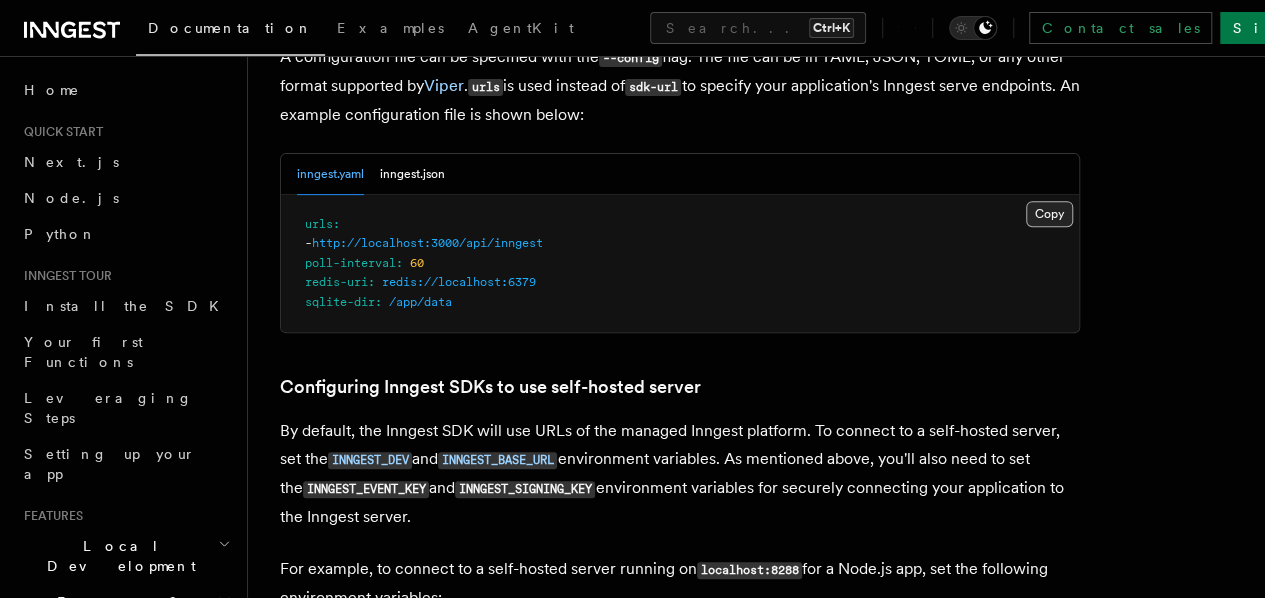 click on "Copy Copied" at bounding box center (1049, 214) 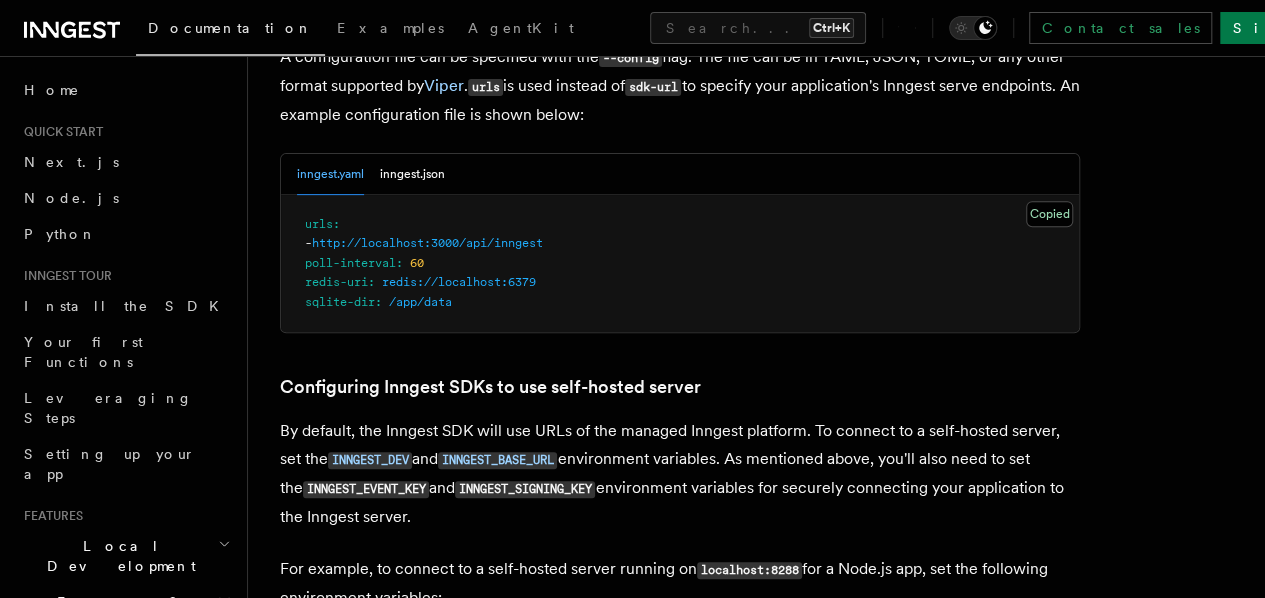 type 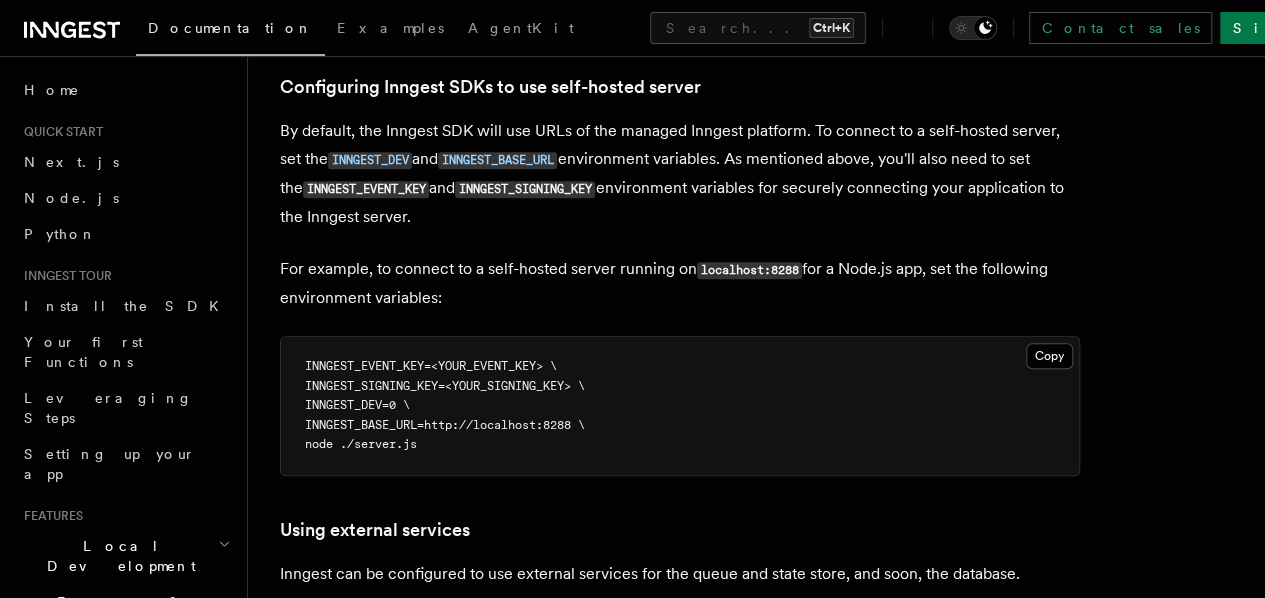 click on "For example, to connect to a self-hosted server running on  localhost:8288  for a Node.js app, set the following environment variables:" at bounding box center (680, 283) 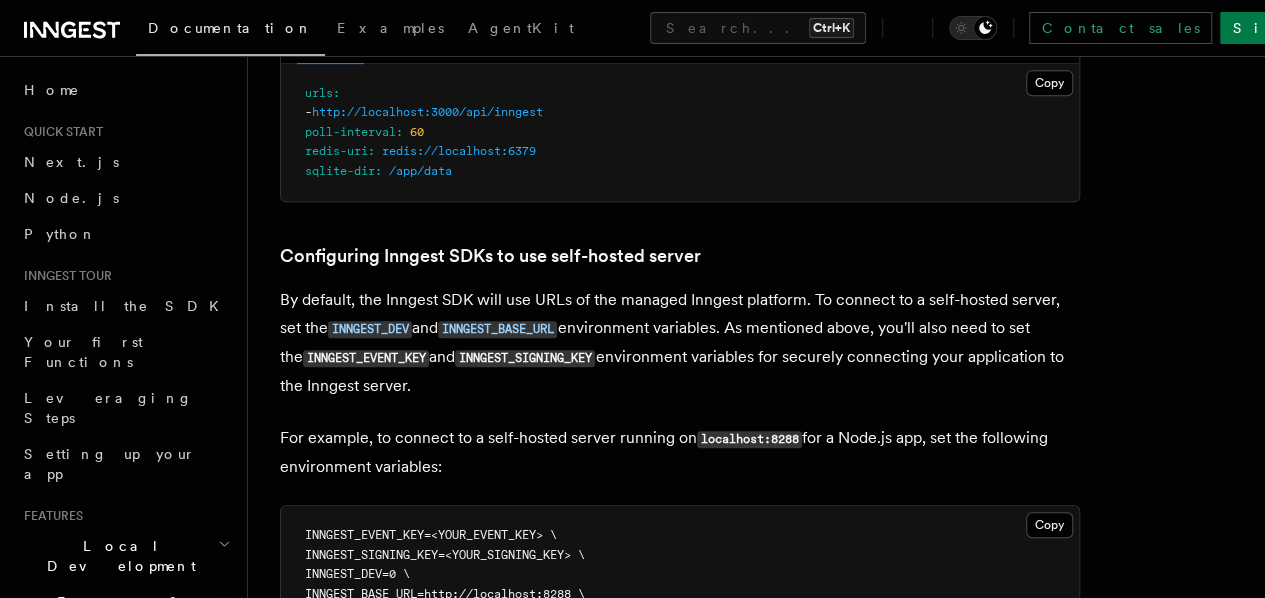 scroll, scrollTop: 4195, scrollLeft: 0, axis: vertical 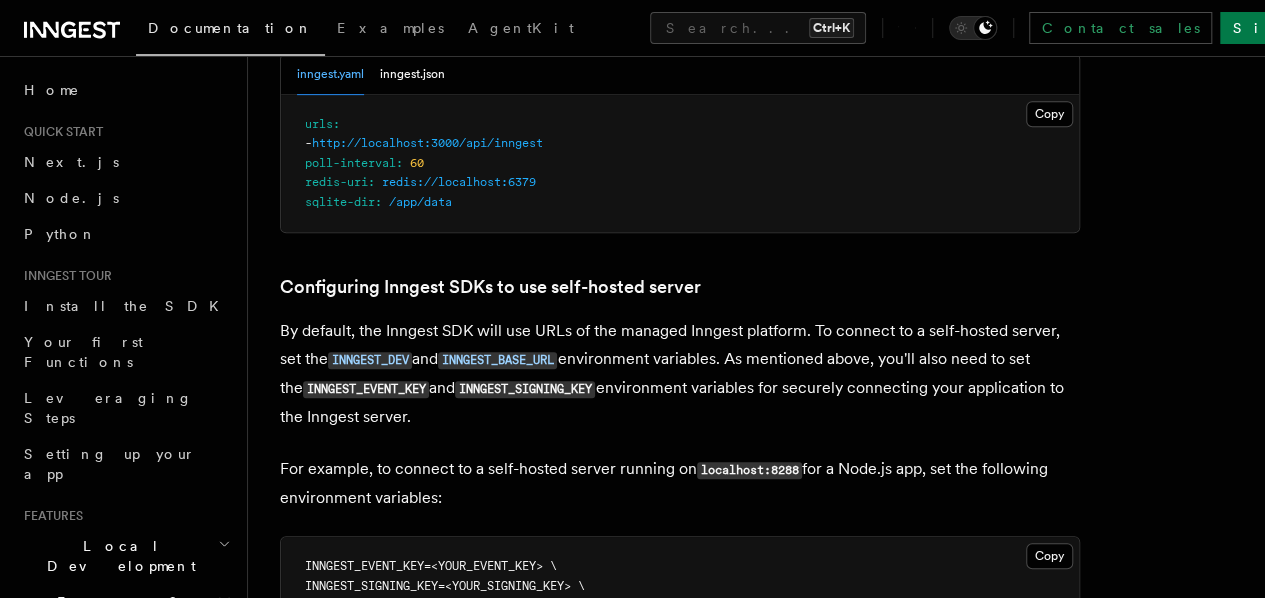 click on "urls :
-  http://localhost:3000/api/inngest
poll-interval :   60
redis-uri :   redis://localhost:6379
sqlite-dir :   /app/data" at bounding box center [680, 164] 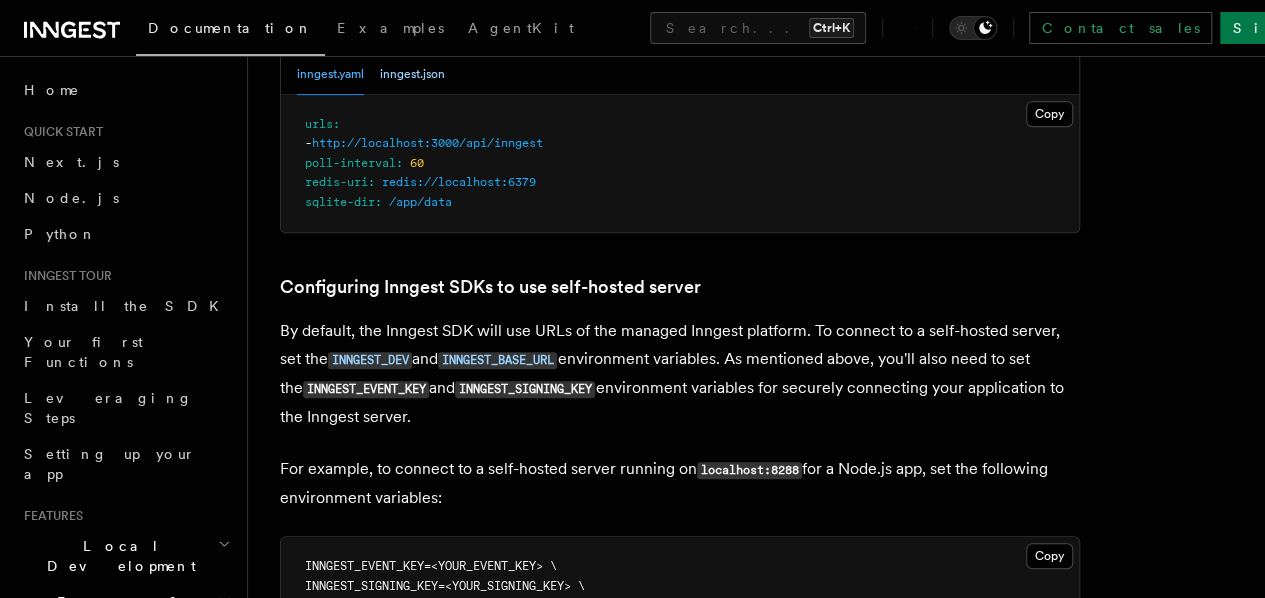 click on "inngest.json" at bounding box center (412, 74) 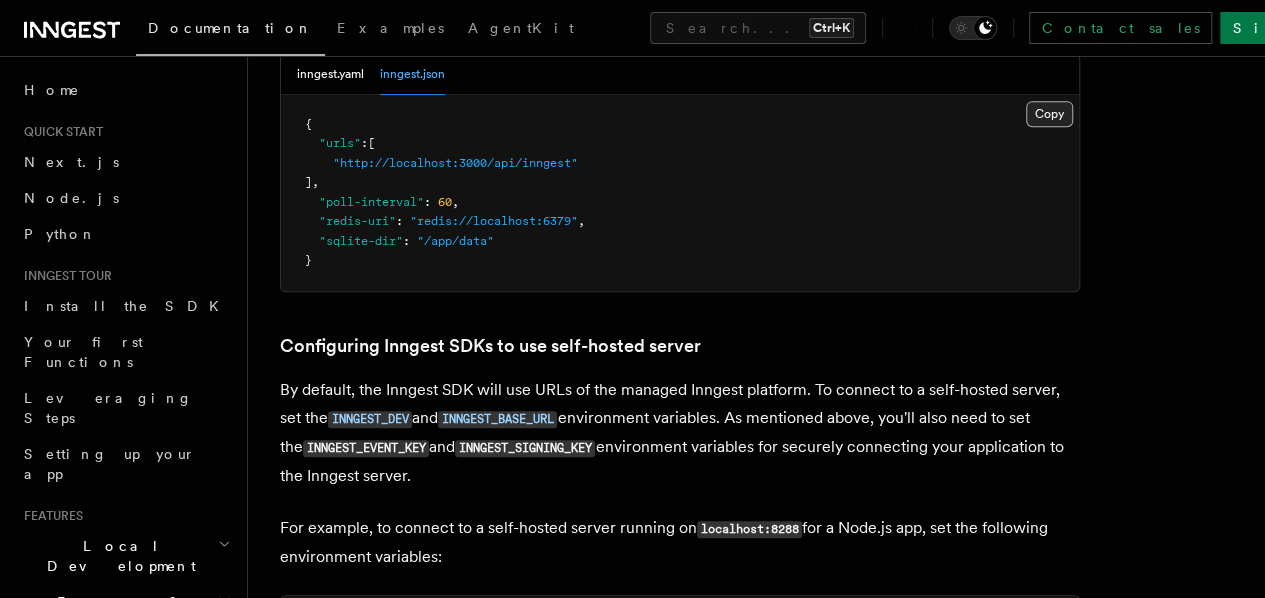 click on "Copy Copied" at bounding box center (1049, 114) 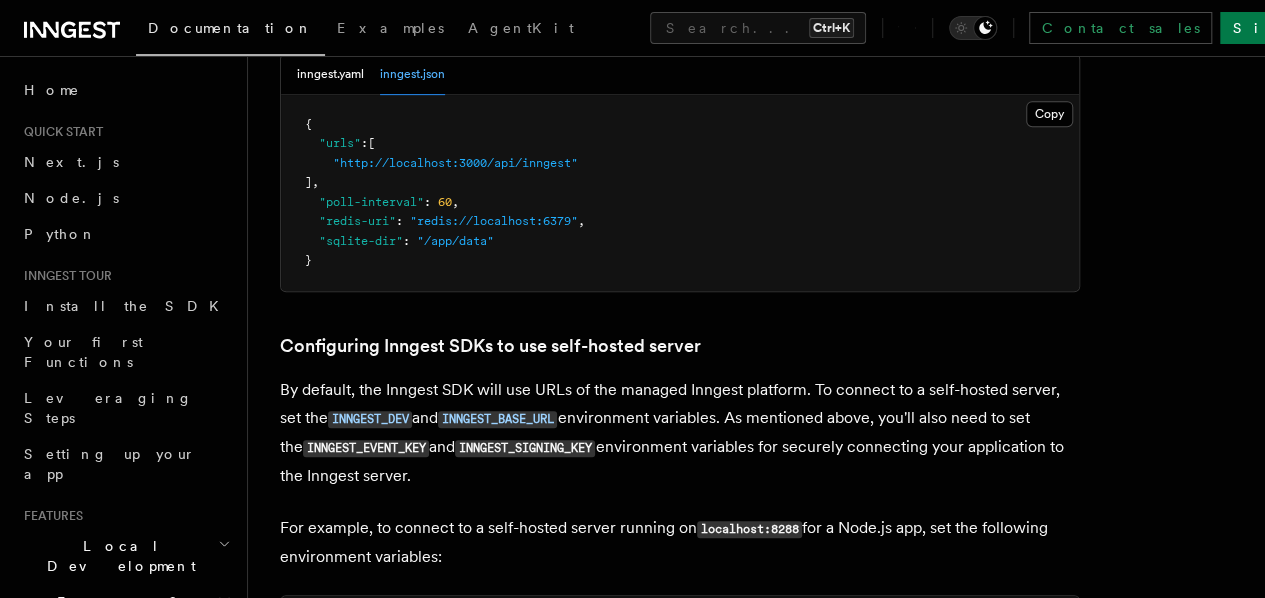 type 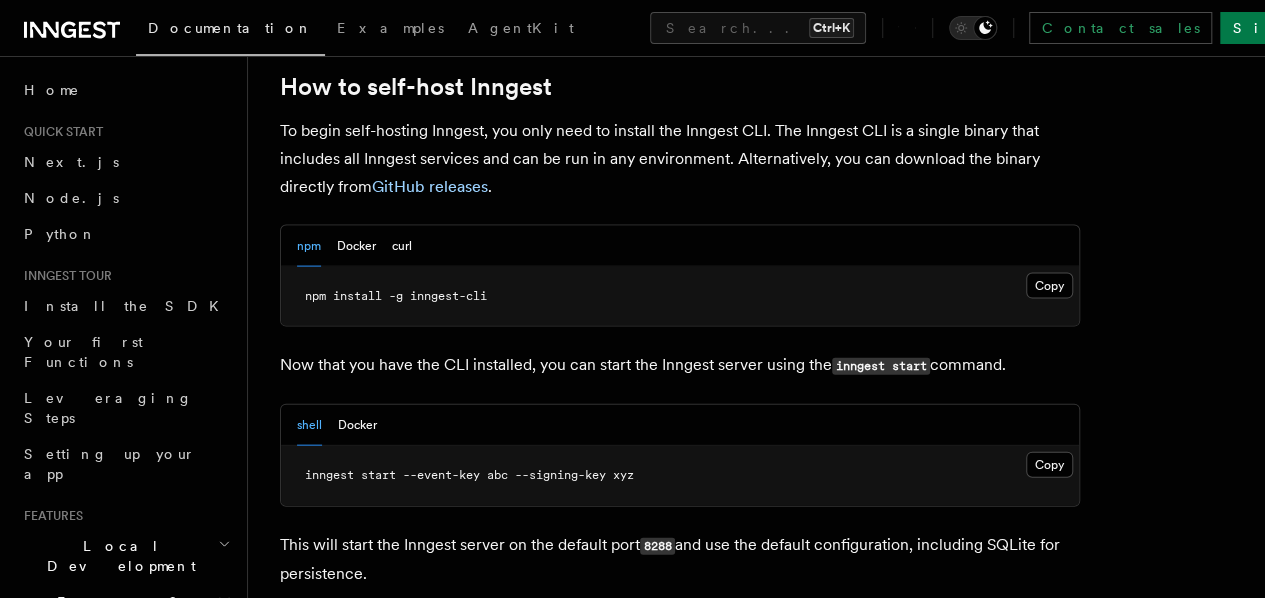scroll, scrollTop: 2095, scrollLeft: 0, axis: vertical 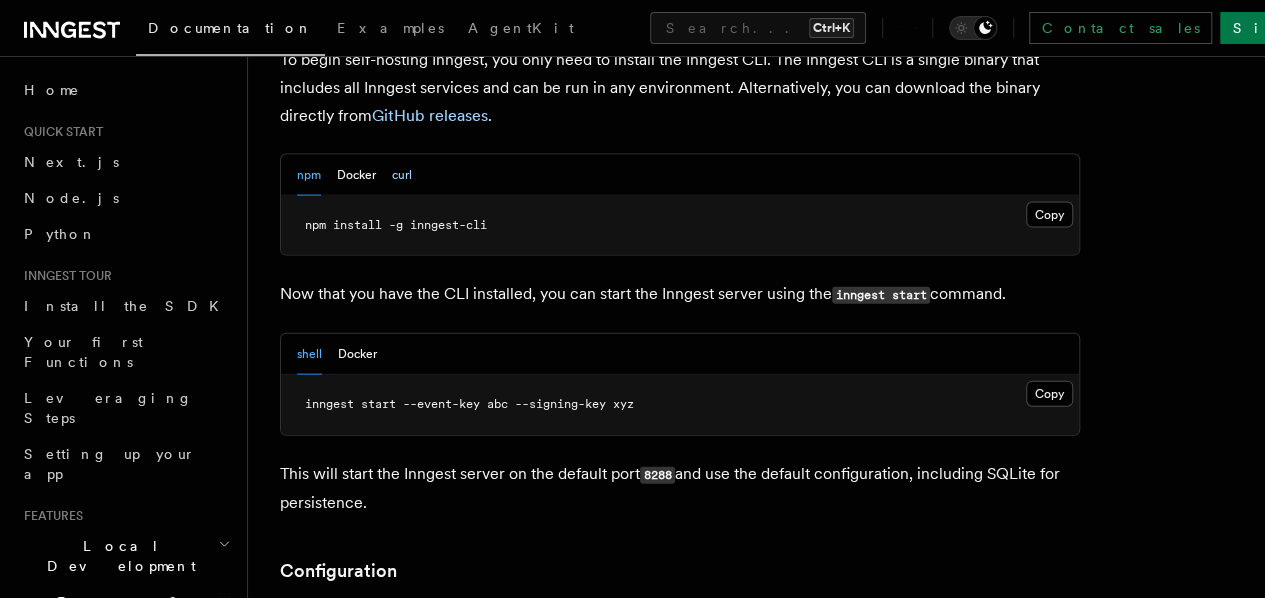 click on "curl" at bounding box center (402, 175) 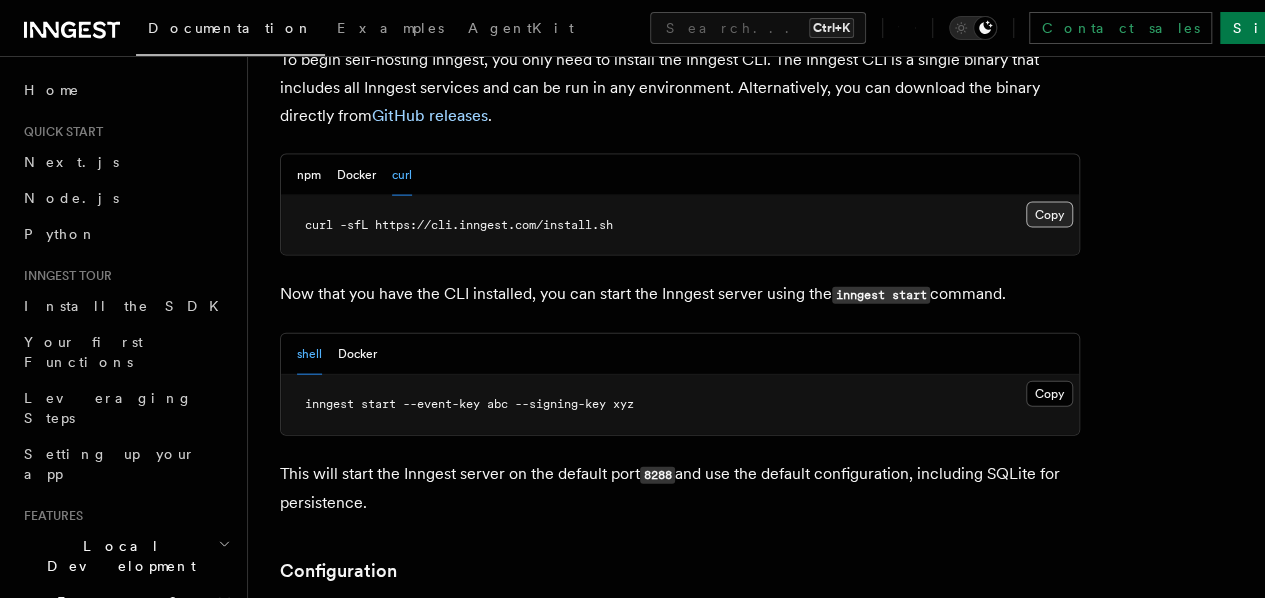 click on "Copy Copied" at bounding box center (1049, 215) 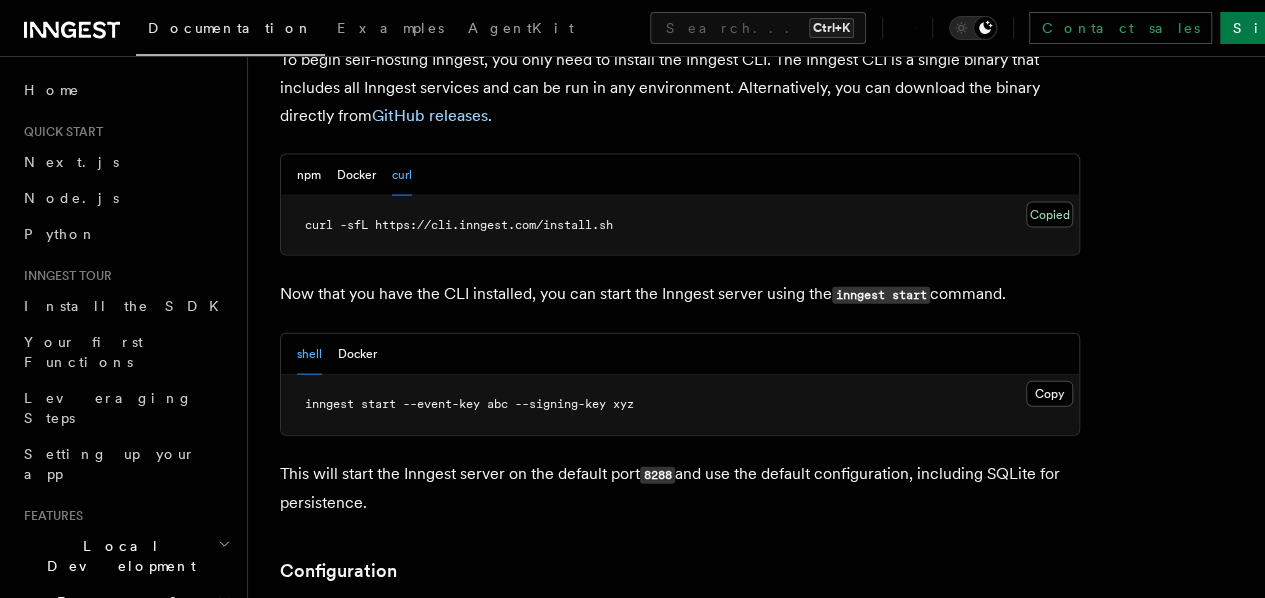 type 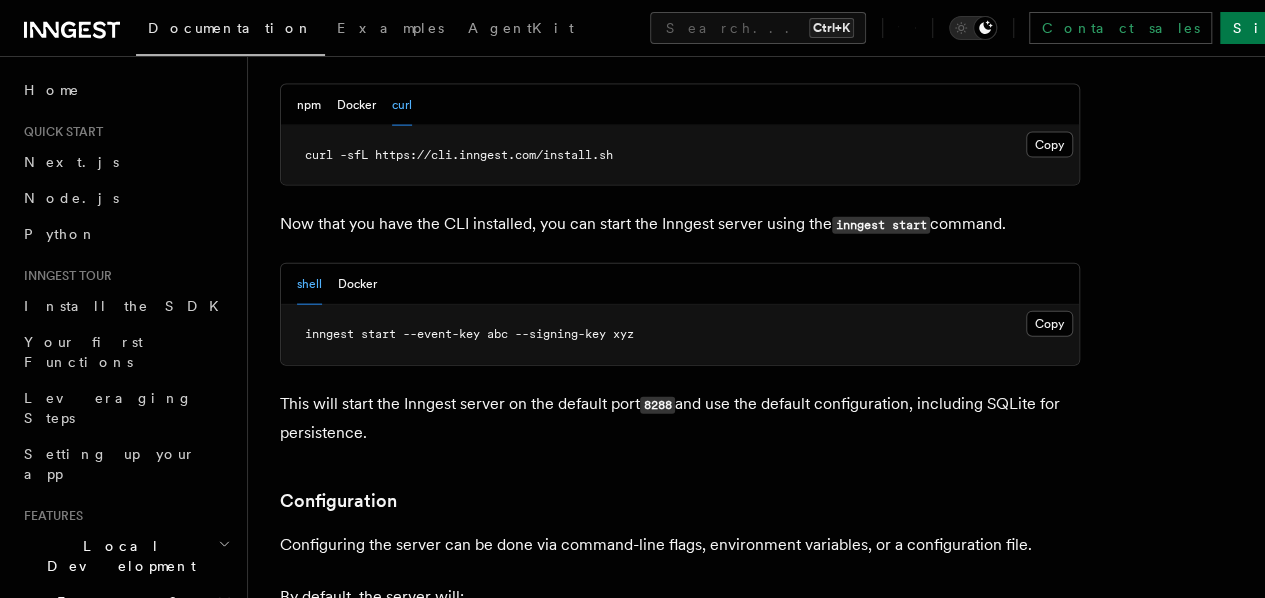 scroll, scrollTop: 2195, scrollLeft: 0, axis: vertical 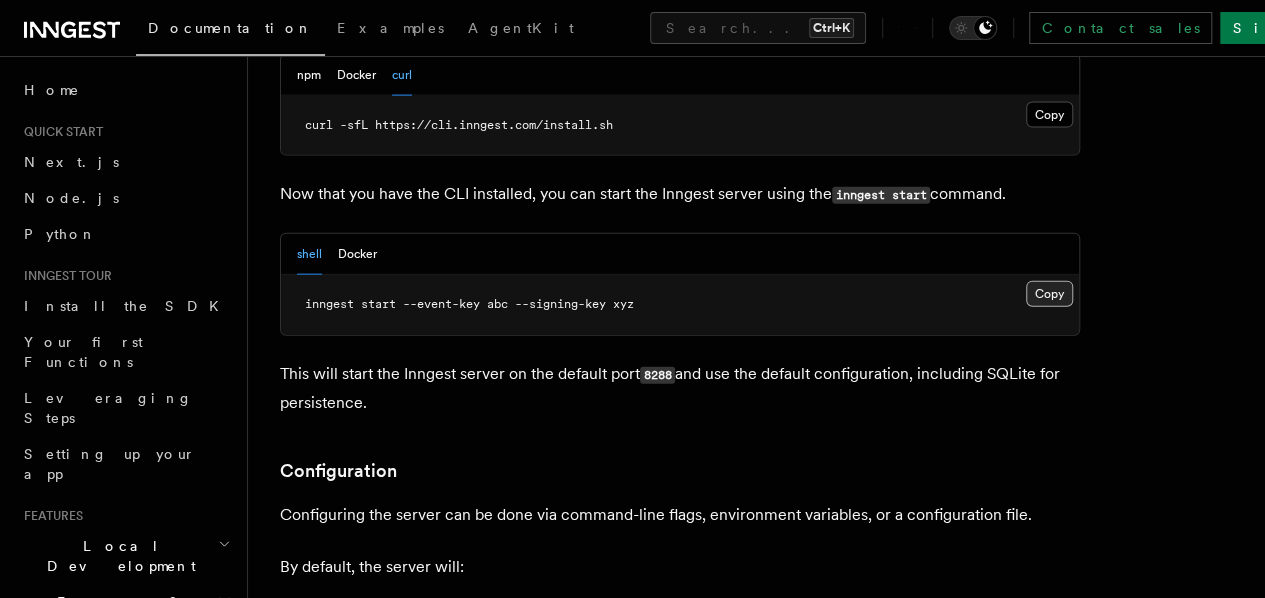 click on "Copy Copied" at bounding box center (1049, 294) 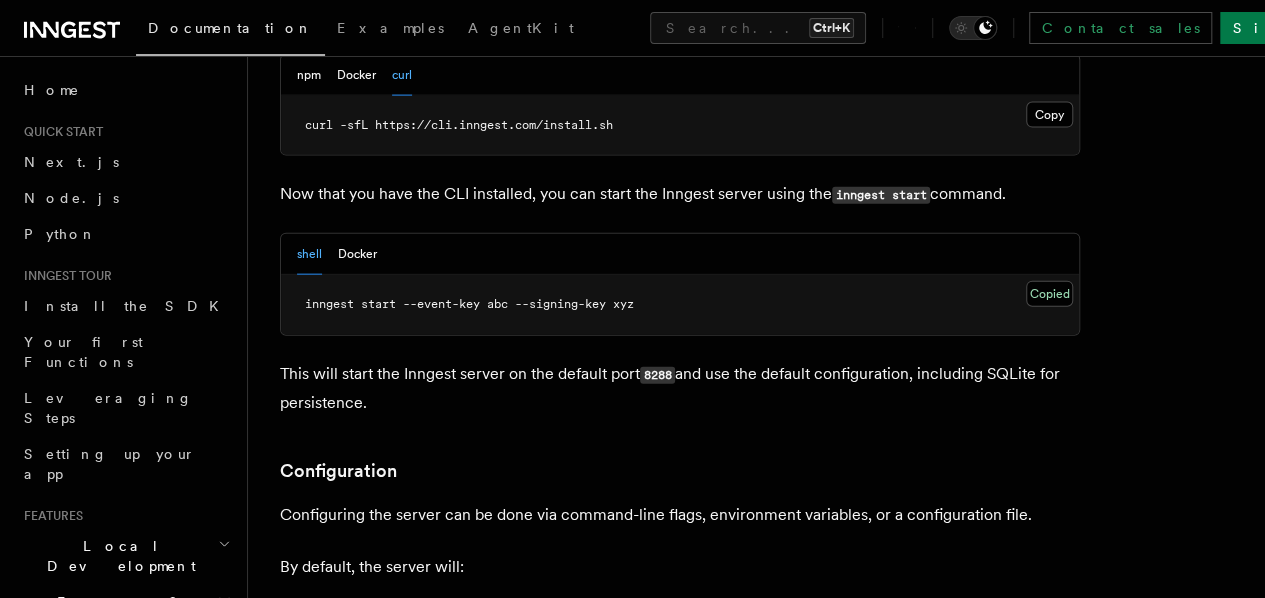type 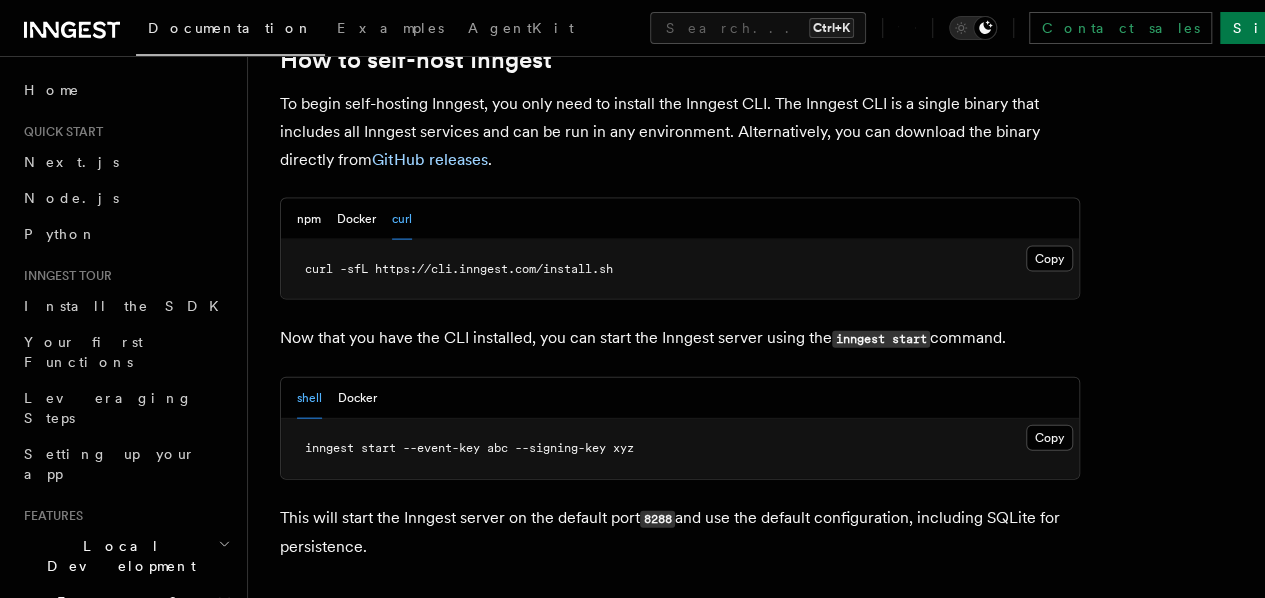 scroll, scrollTop: 1995, scrollLeft: 0, axis: vertical 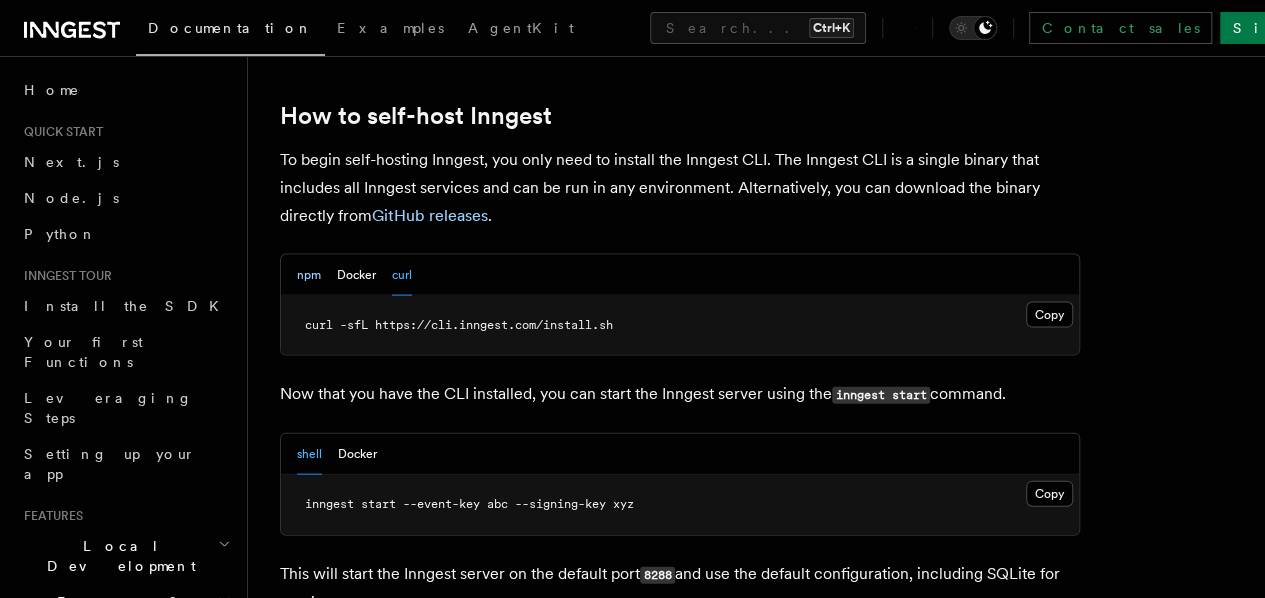 click on "npm" at bounding box center (309, 275) 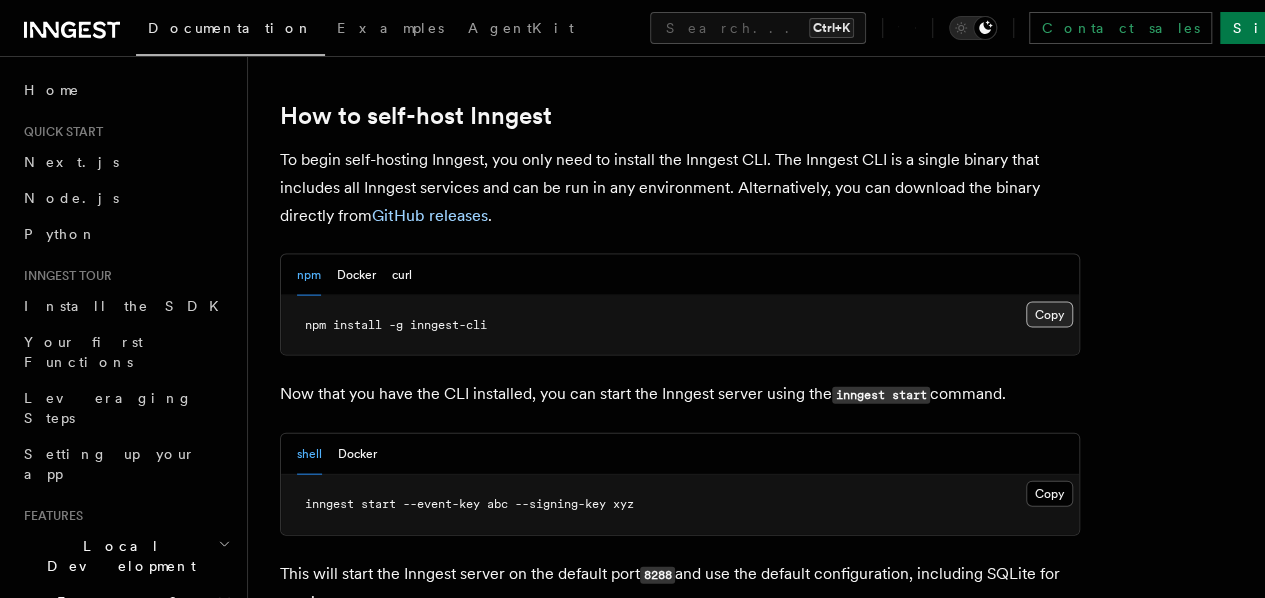 click on "Copy Copied" at bounding box center (1049, 315) 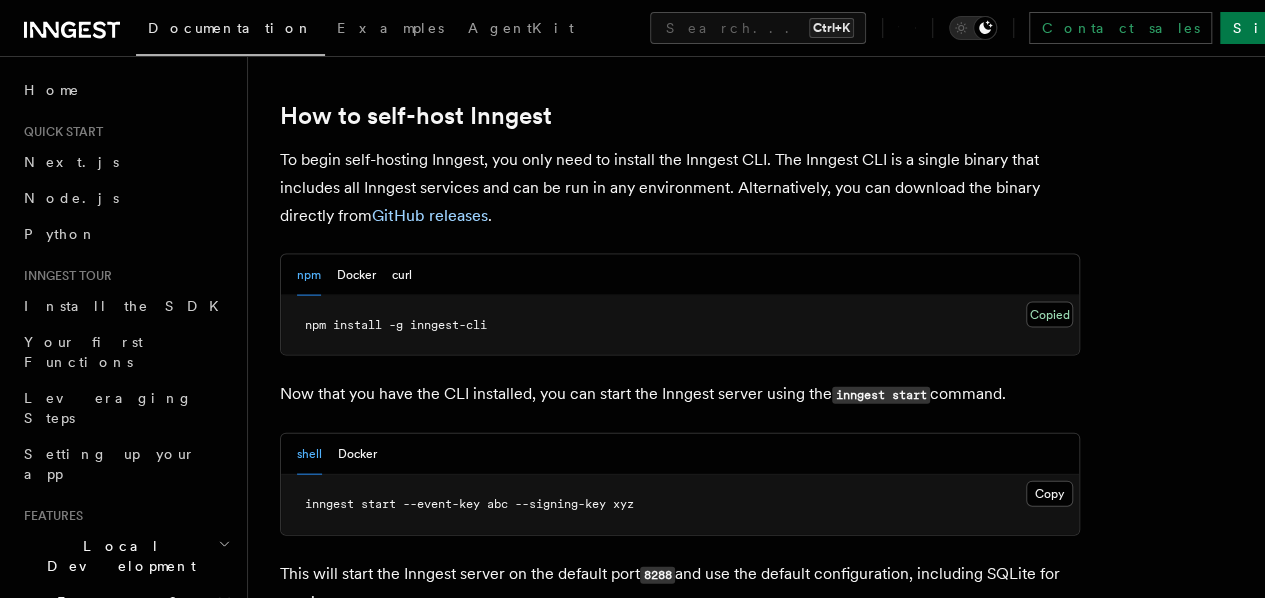 type 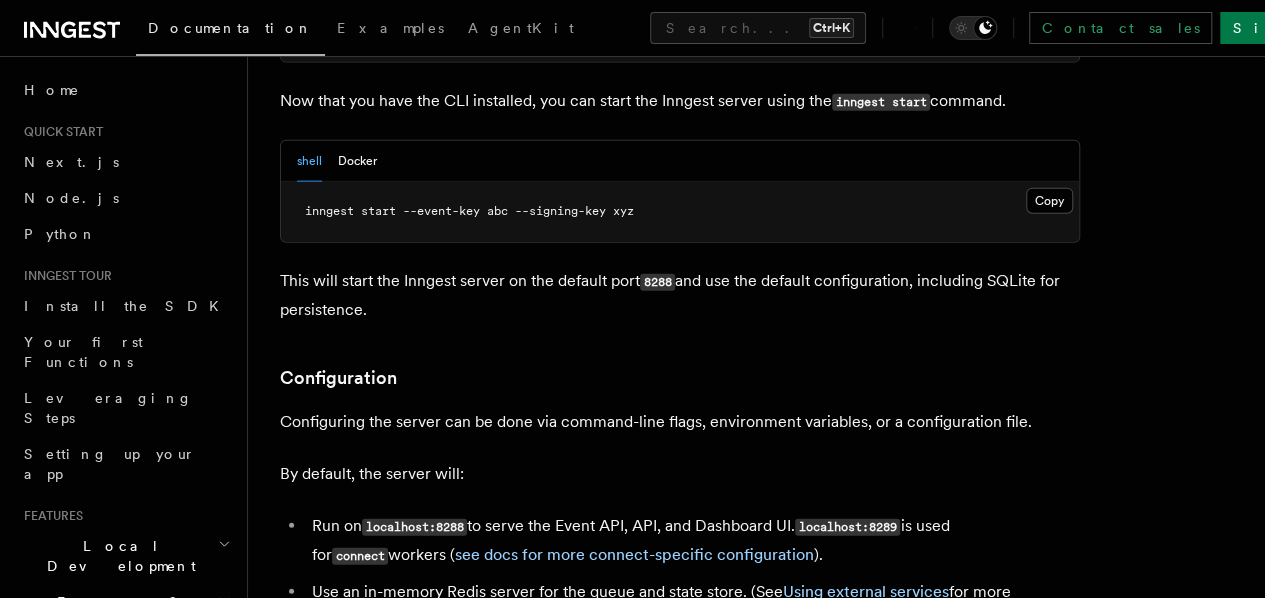 scroll, scrollTop: 2295, scrollLeft: 0, axis: vertical 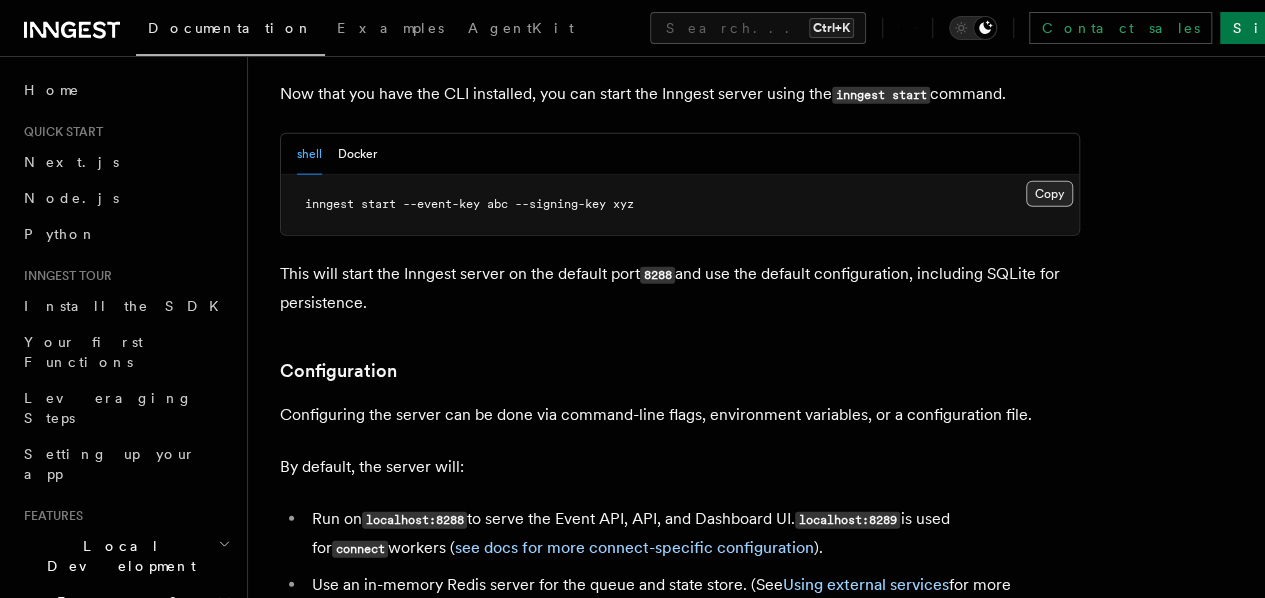 click on "Copy Copied" at bounding box center [1049, 194] 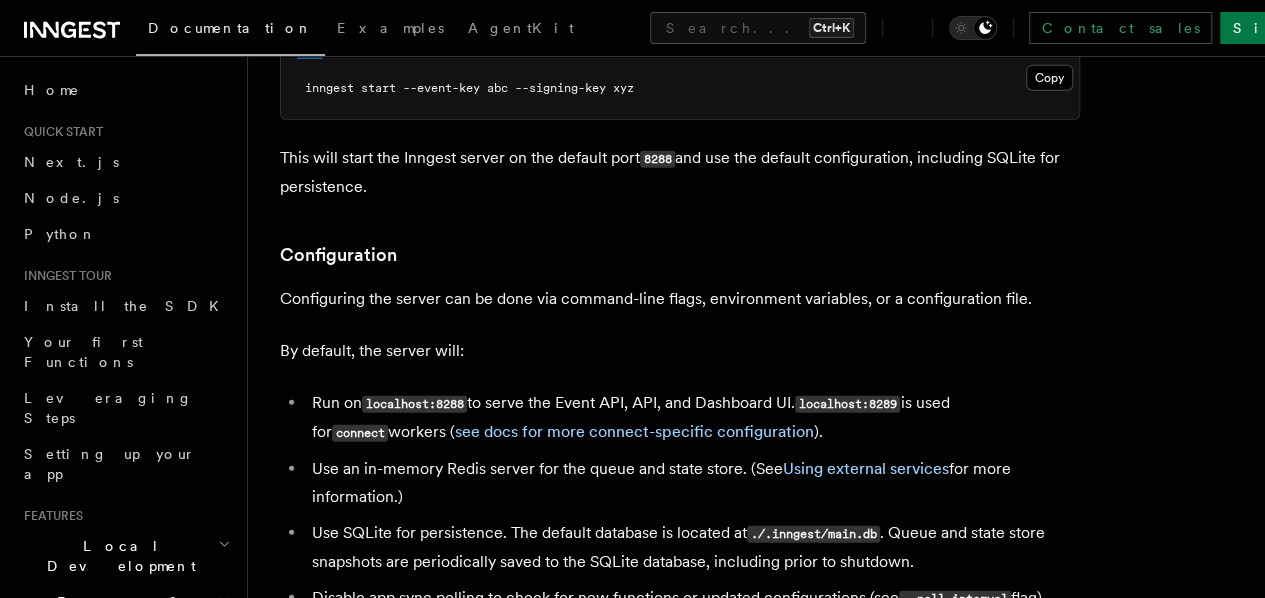 scroll, scrollTop: 2195, scrollLeft: 0, axis: vertical 